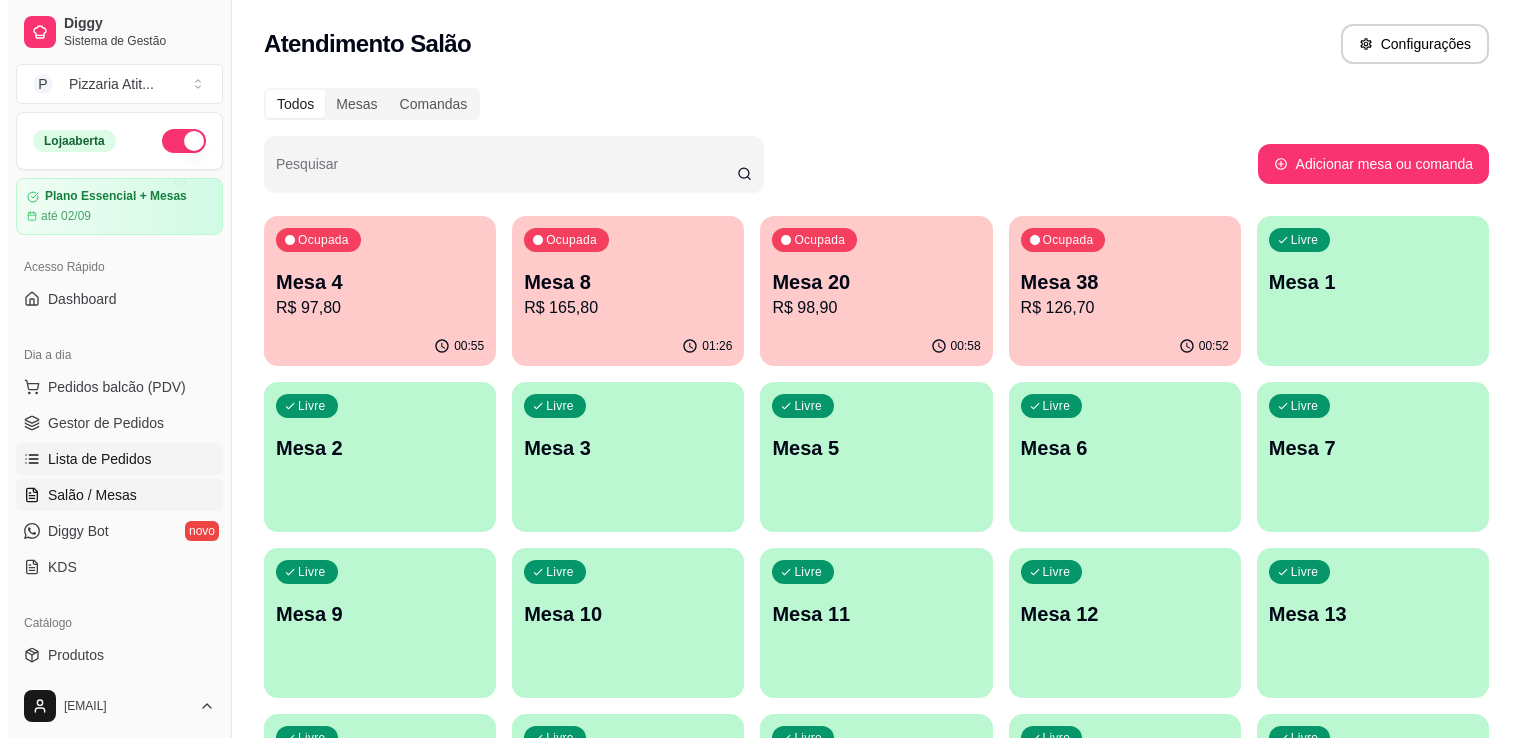 scroll, scrollTop: 0, scrollLeft: 0, axis: both 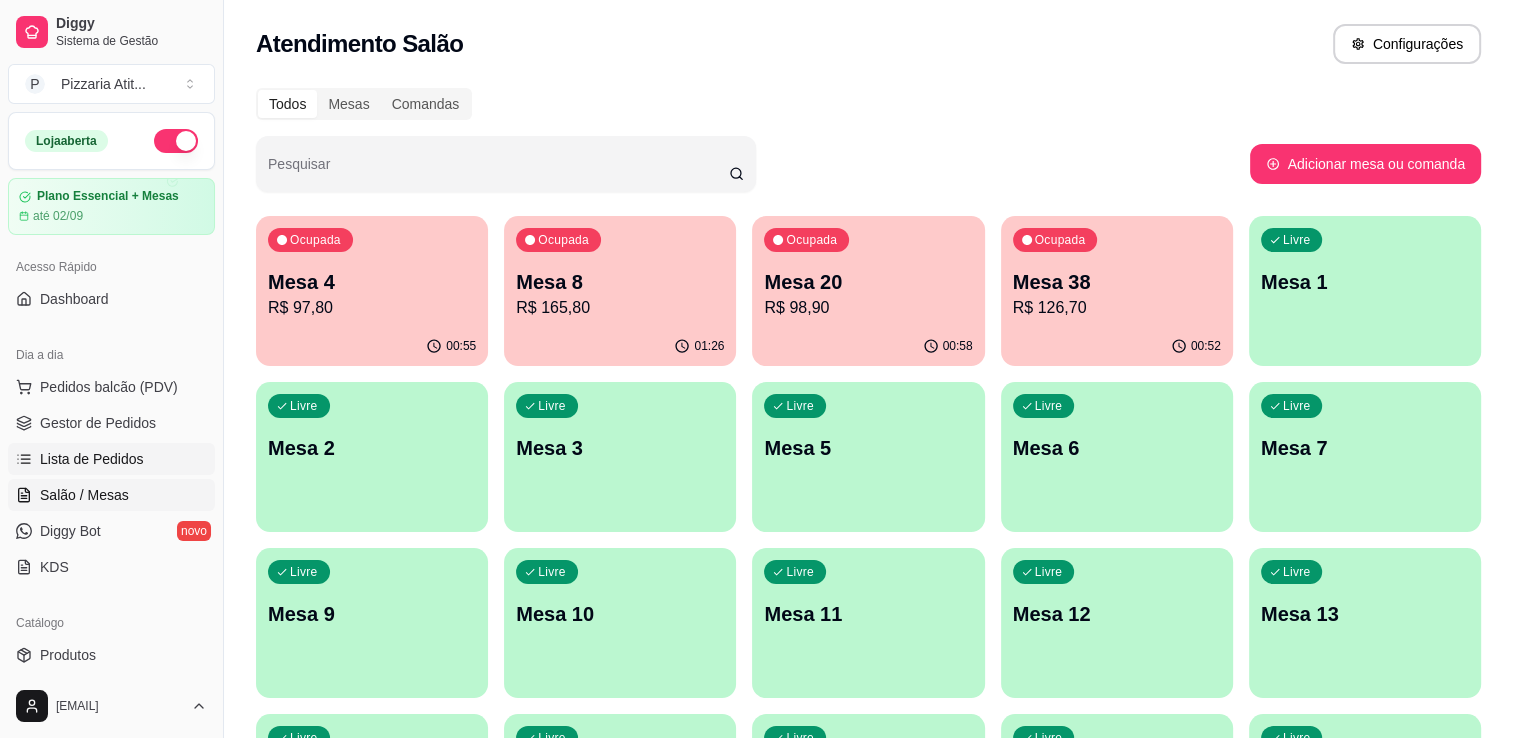 click on "Lista de Pedidos" at bounding box center [92, 459] 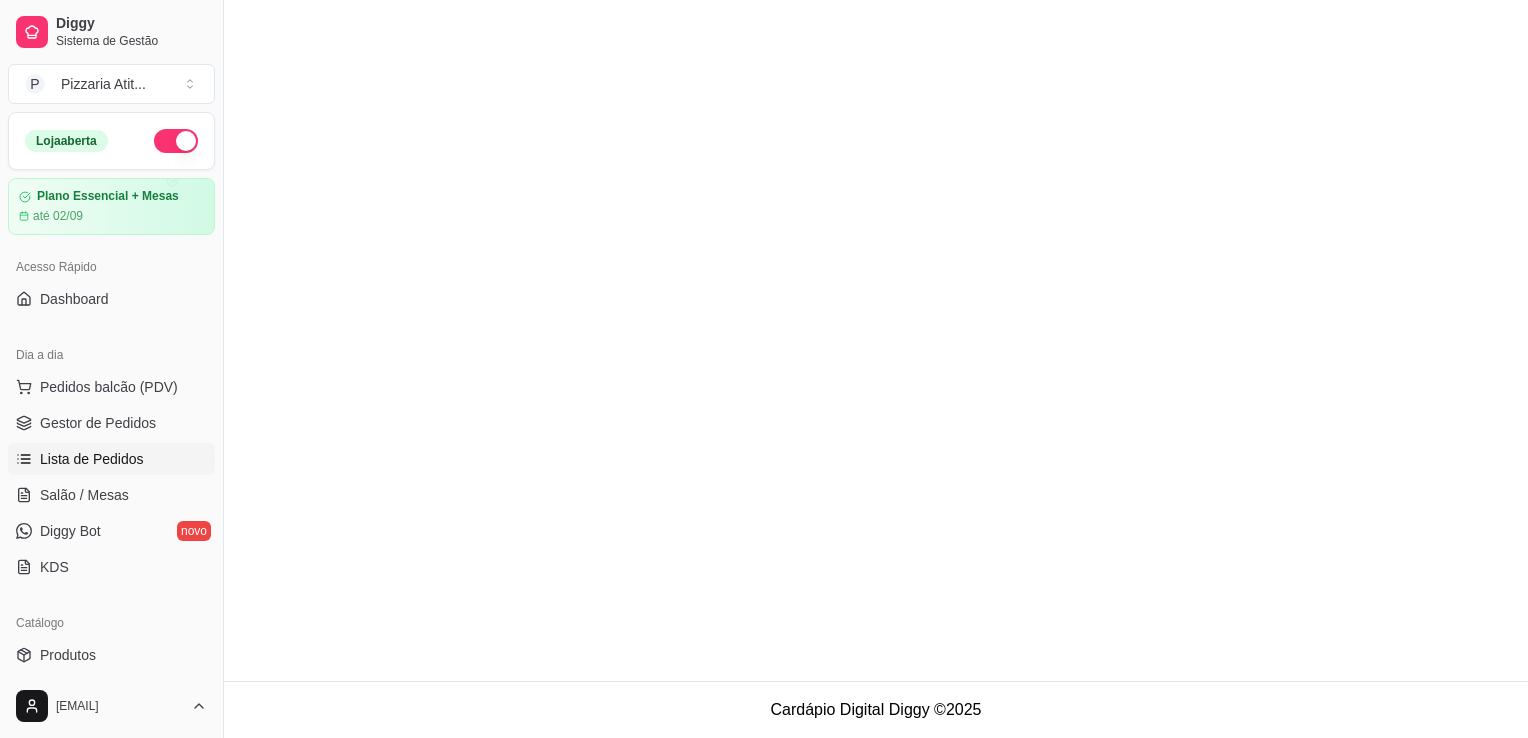 click on "Lista de Pedidos" at bounding box center [92, 459] 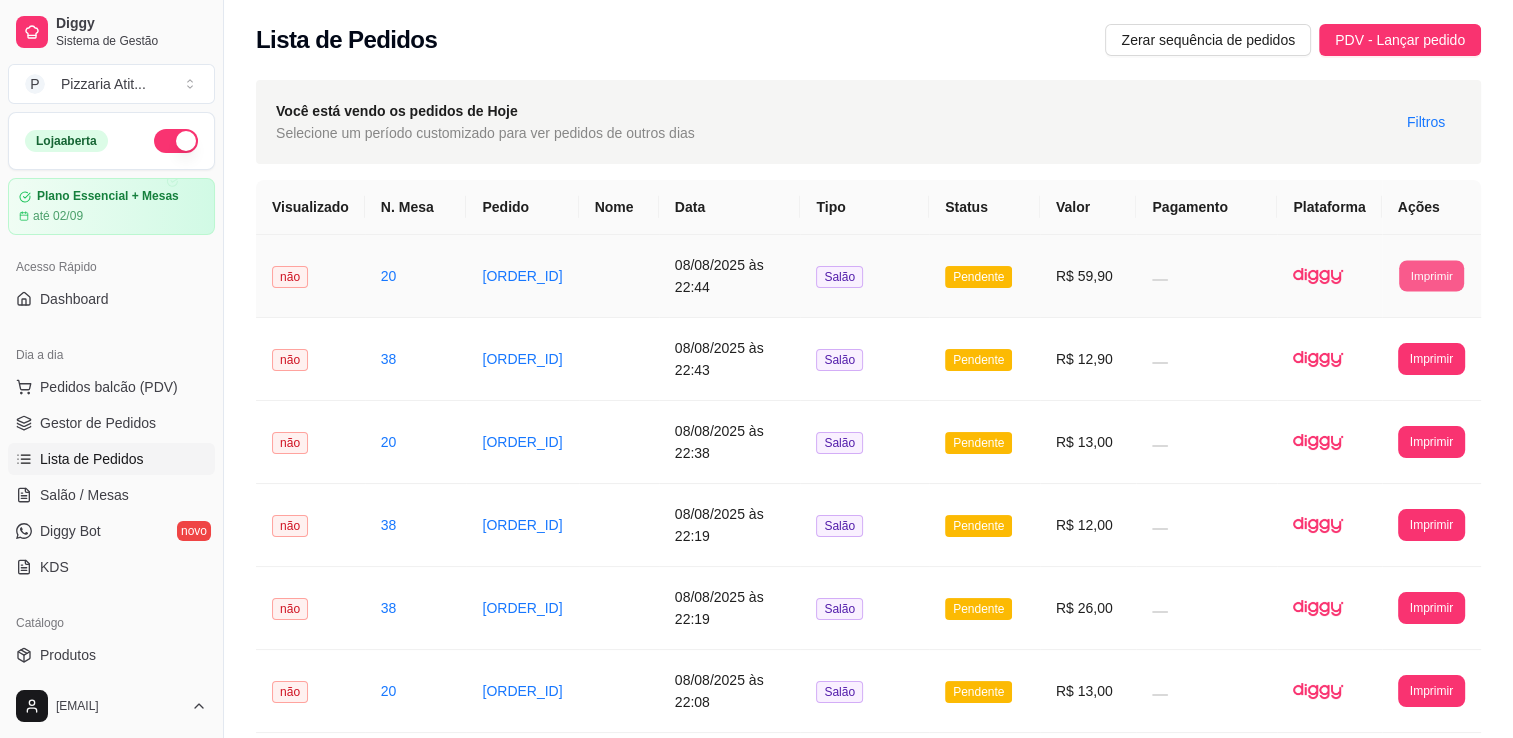 click on "Imprimir" at bounding box center (1431, 275) 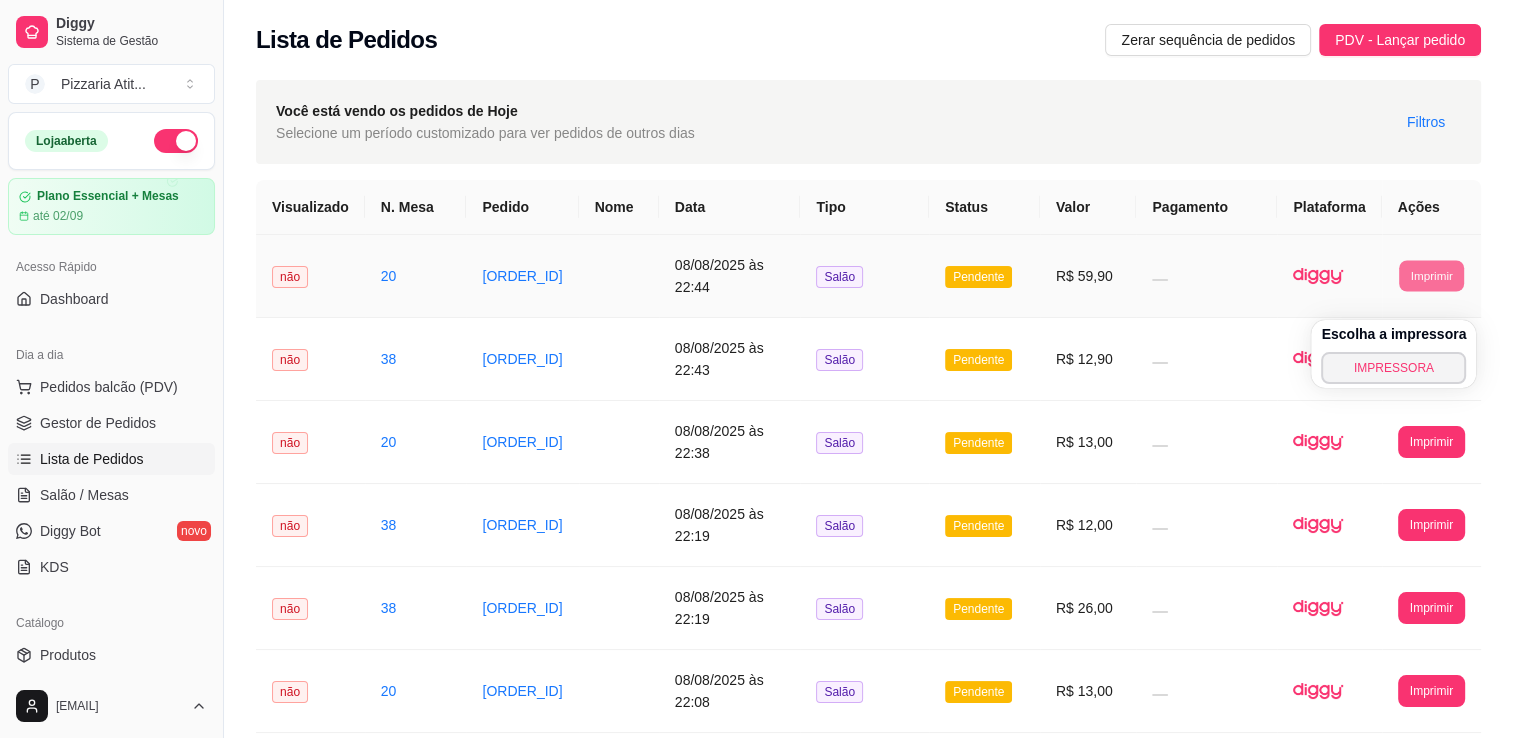 click on "Escolha a impressora IMPRESSORA" at bounding box center (1393, 354) 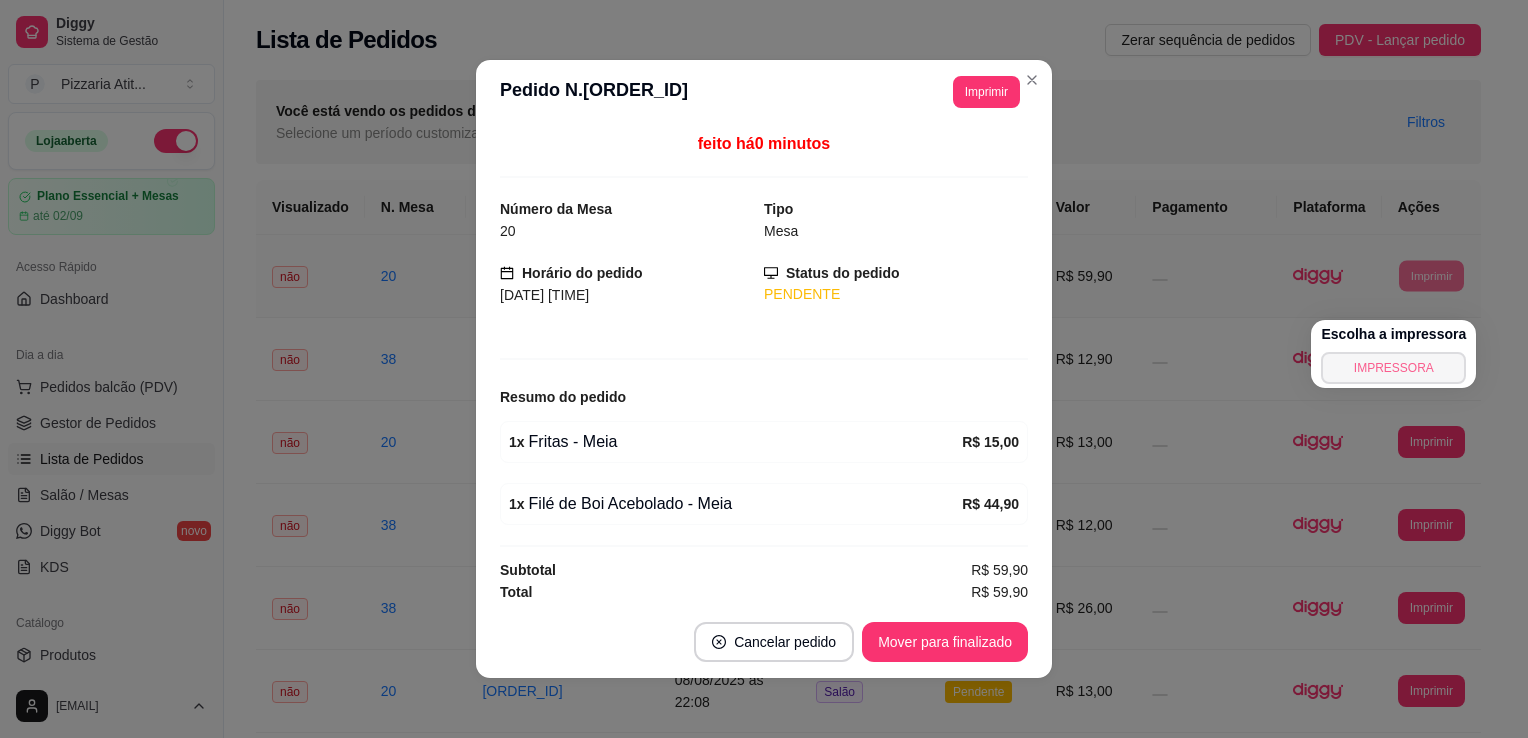 click on "IMPRESSORA" at bounding box center (1393, 368) 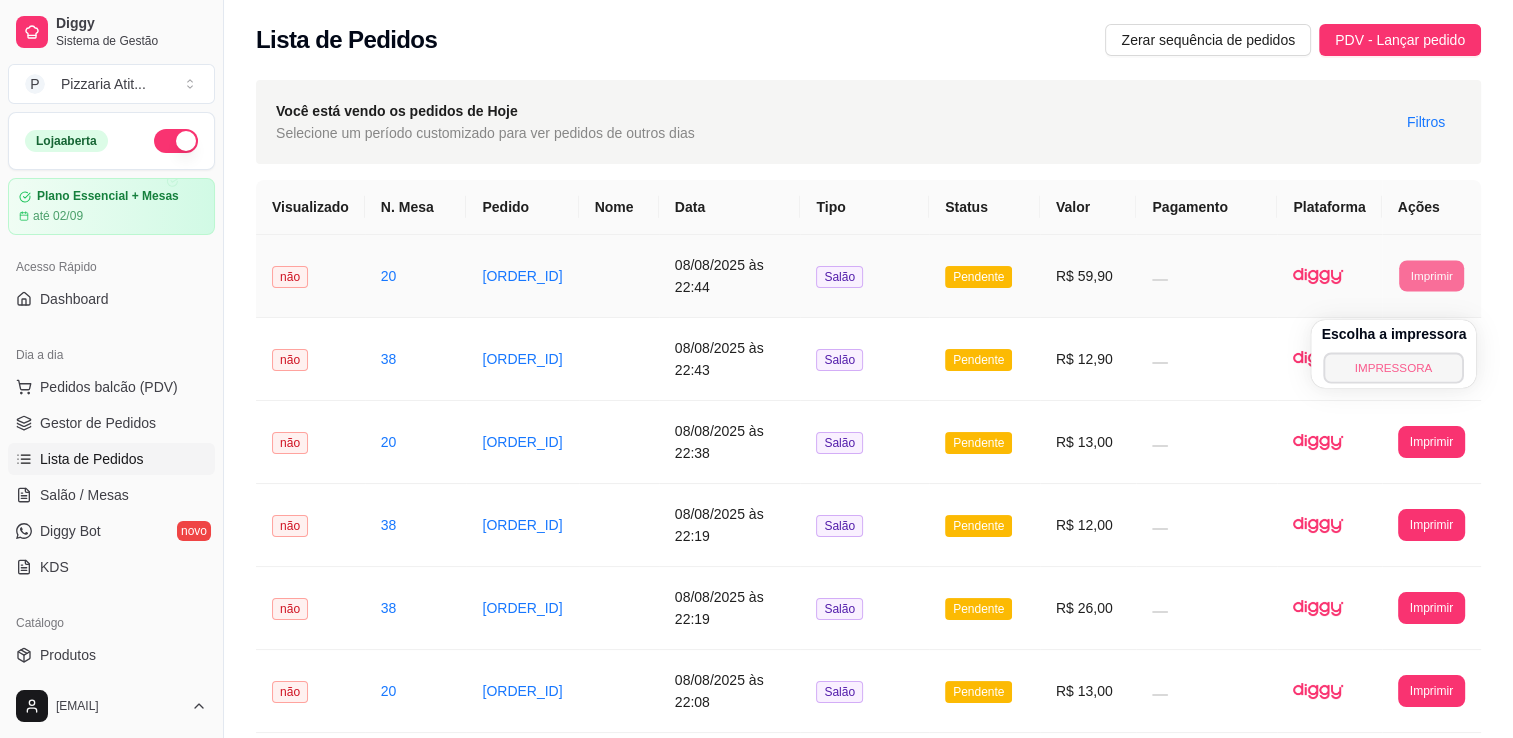 click on "IMPRESSORA" at bounding box center (1394, 367) 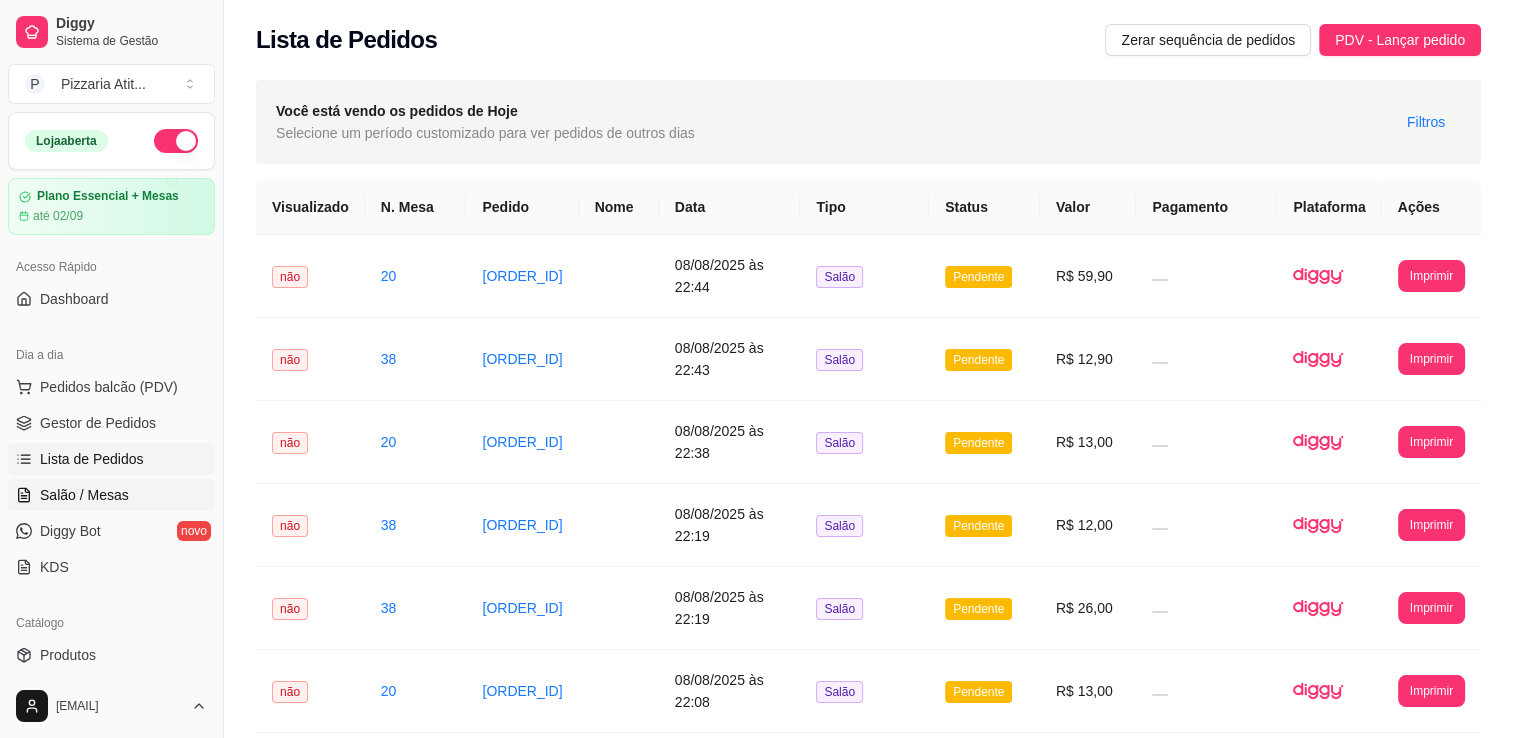 click on "Salão / Mesas" at bounding box center (84, 495) 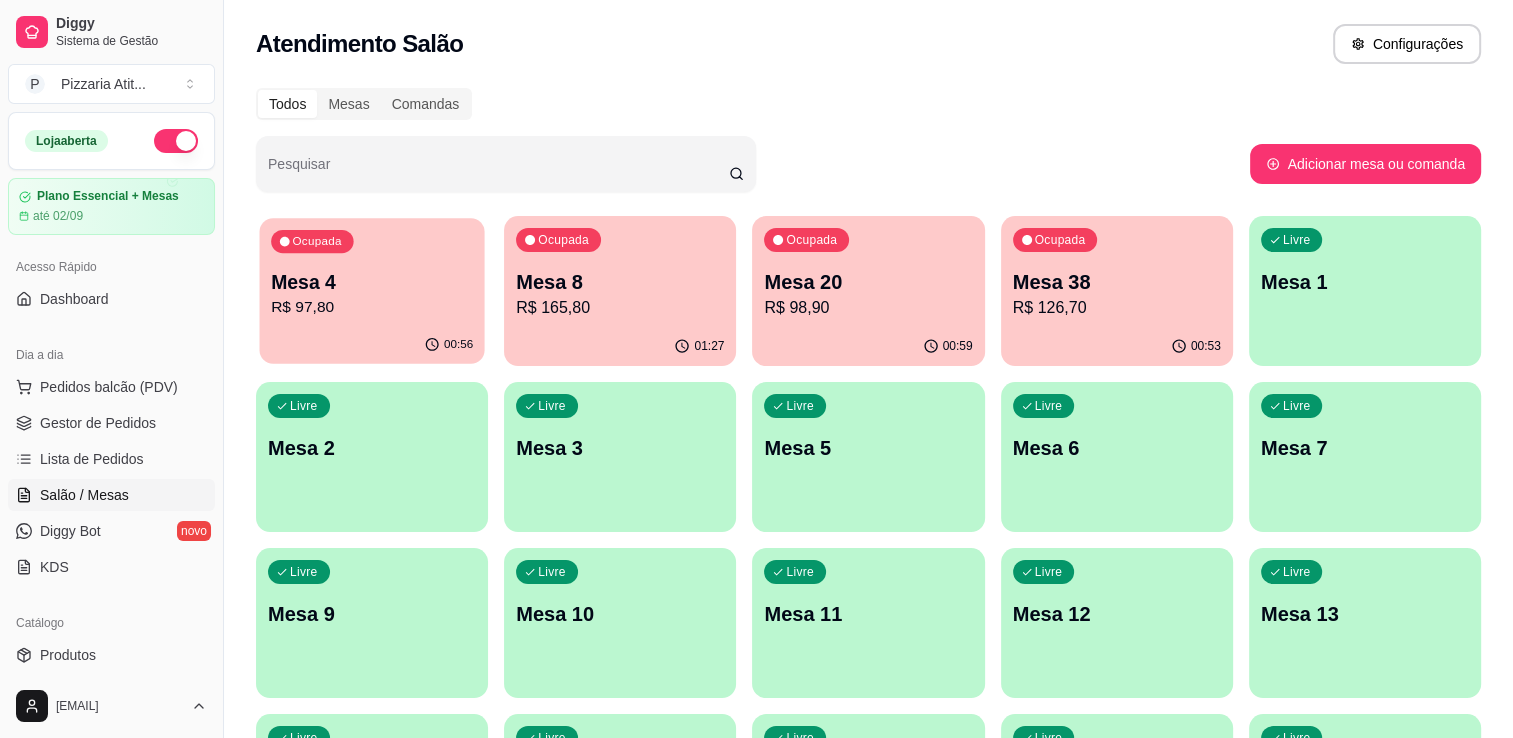 click on "R$ 97,80" at bounding box center [372, 307] 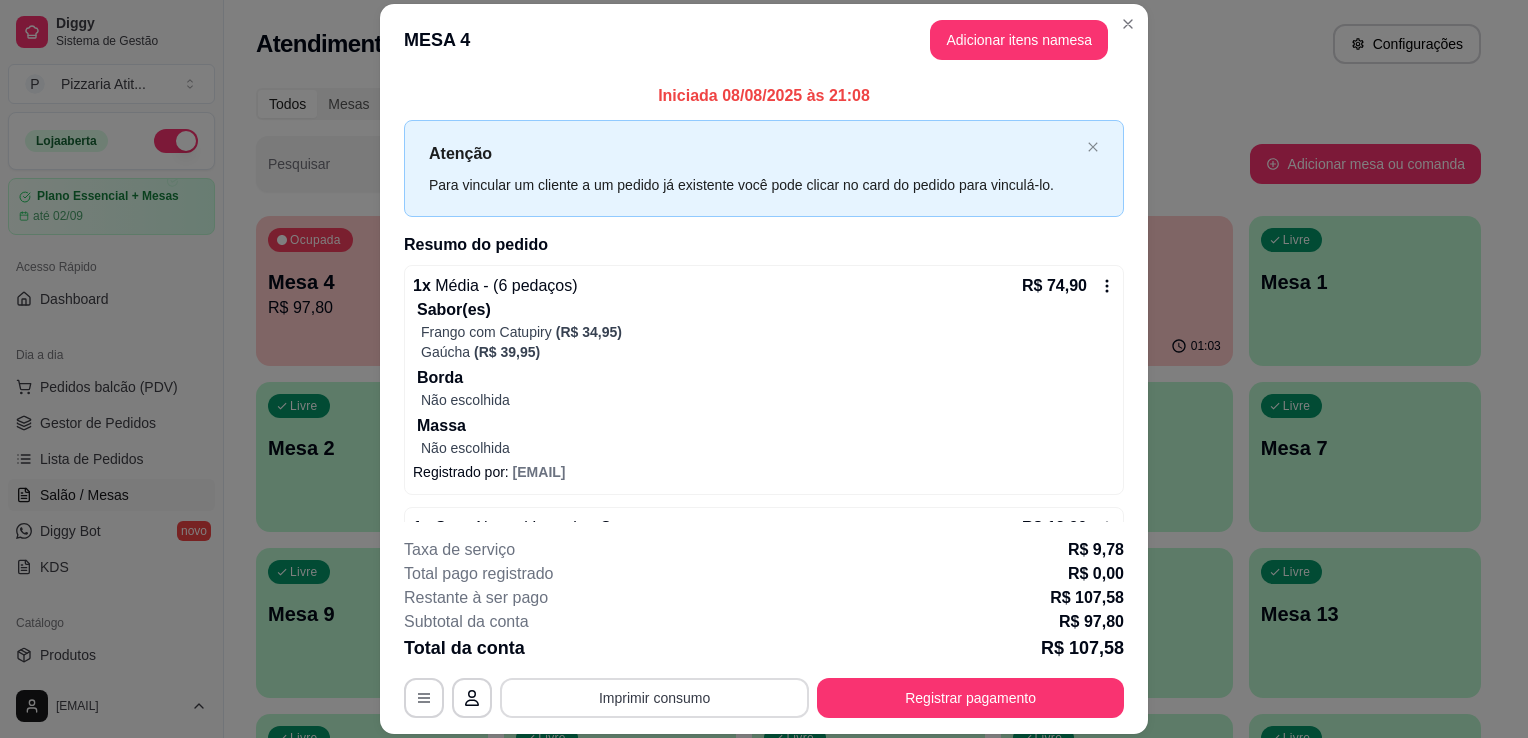 click on "Imprimir consumo" at bounding box center (654, 698) 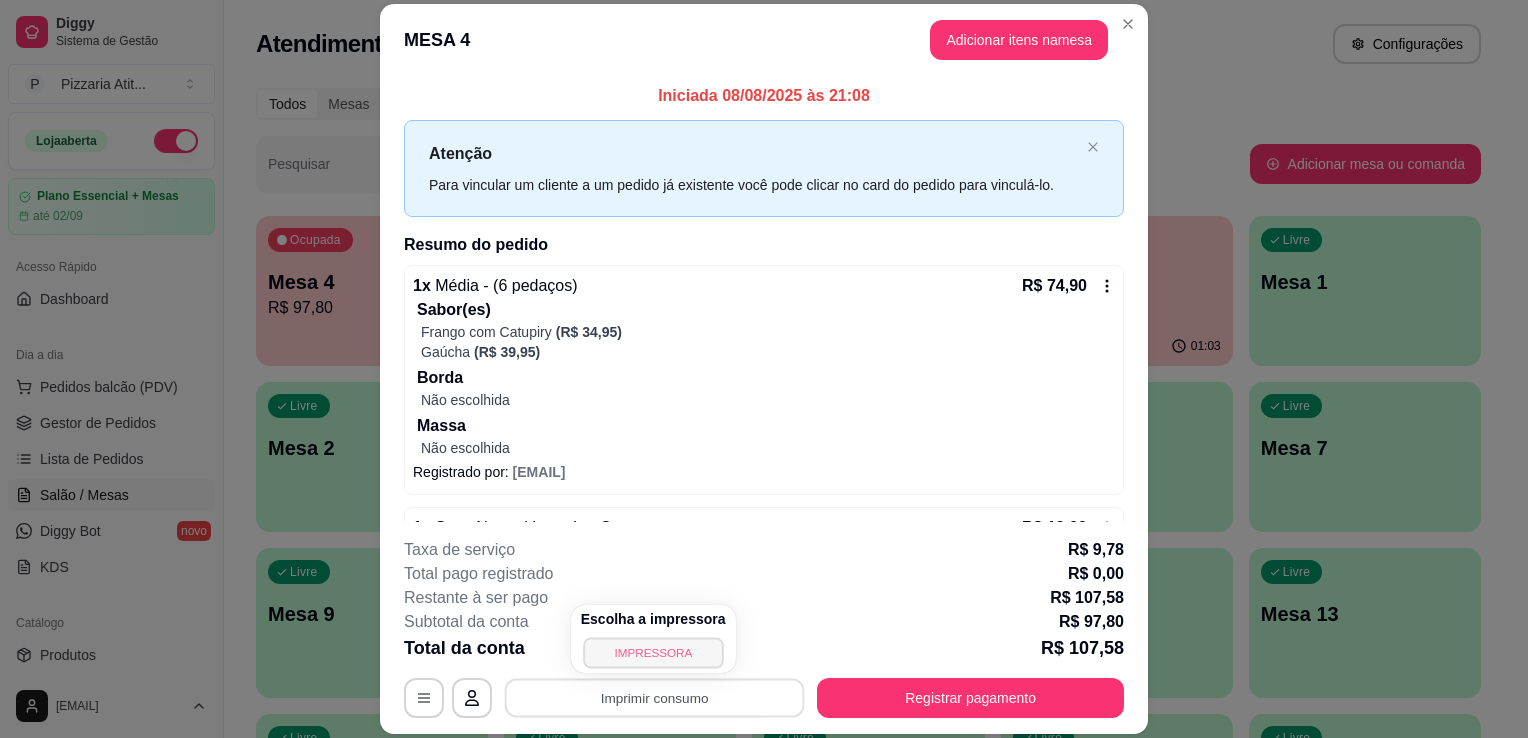 click on "IMPRESSORA" at bounding box center (653, 652) 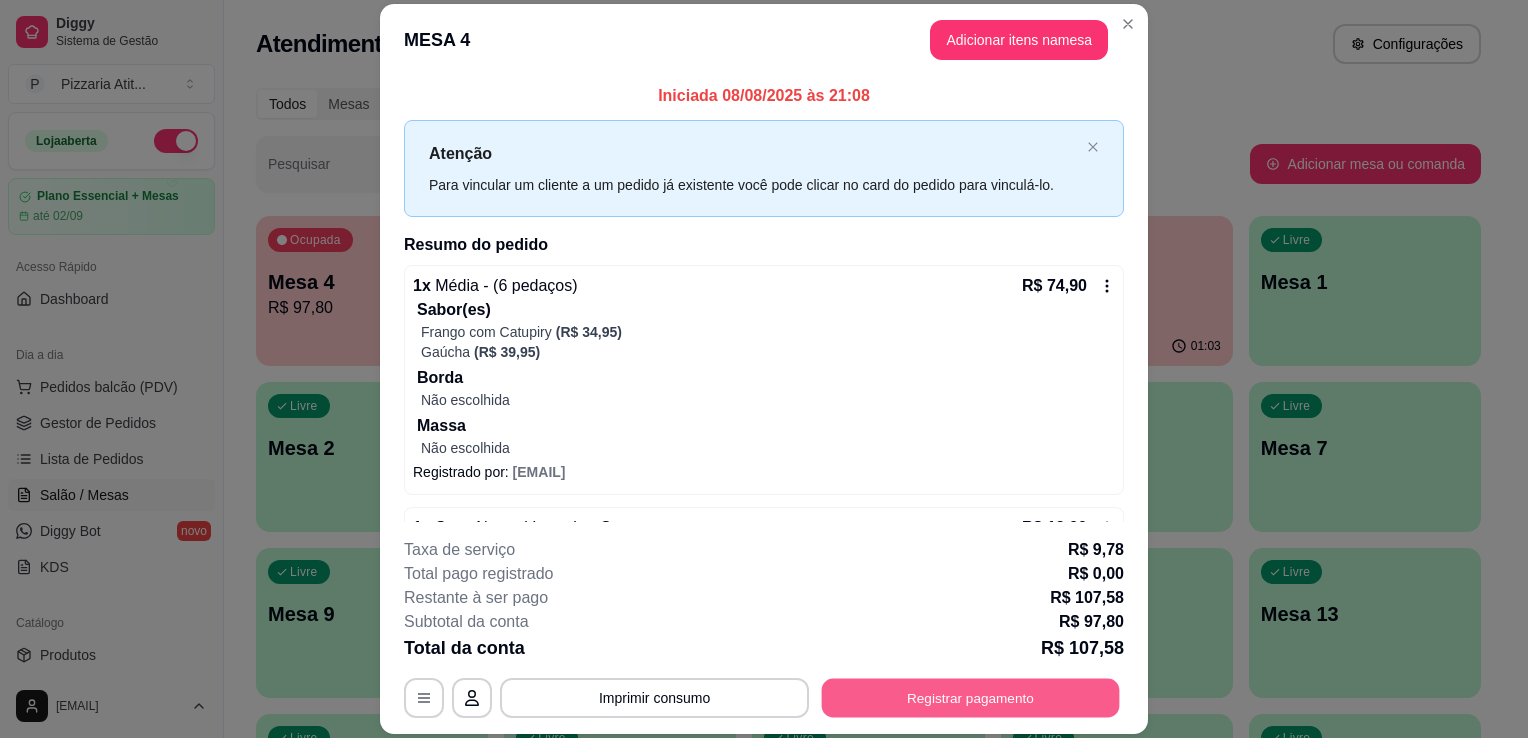 click on "Registrar pagamento" at bounding box center (971, 698) 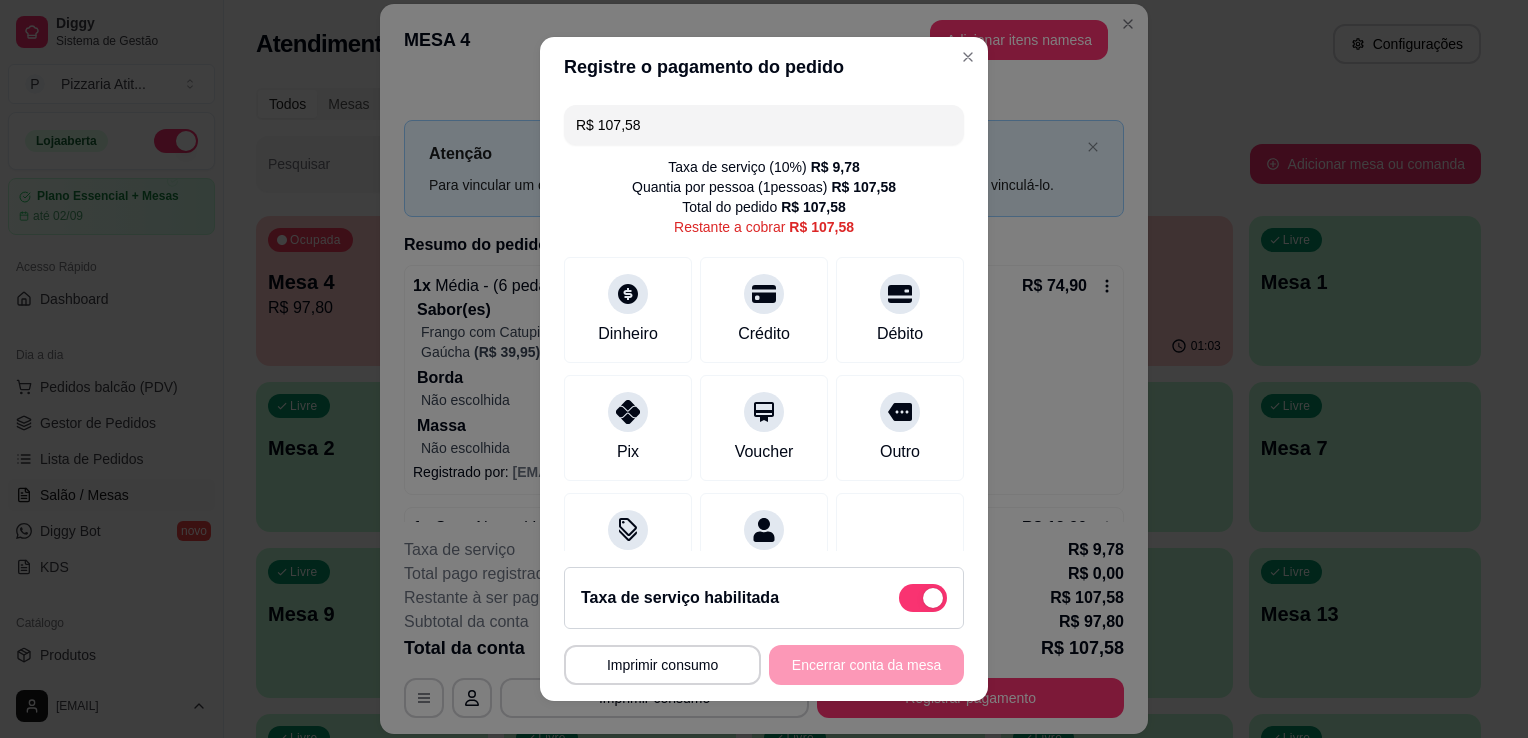 click on "R$ 107,58" at bounding box center [764, 125] 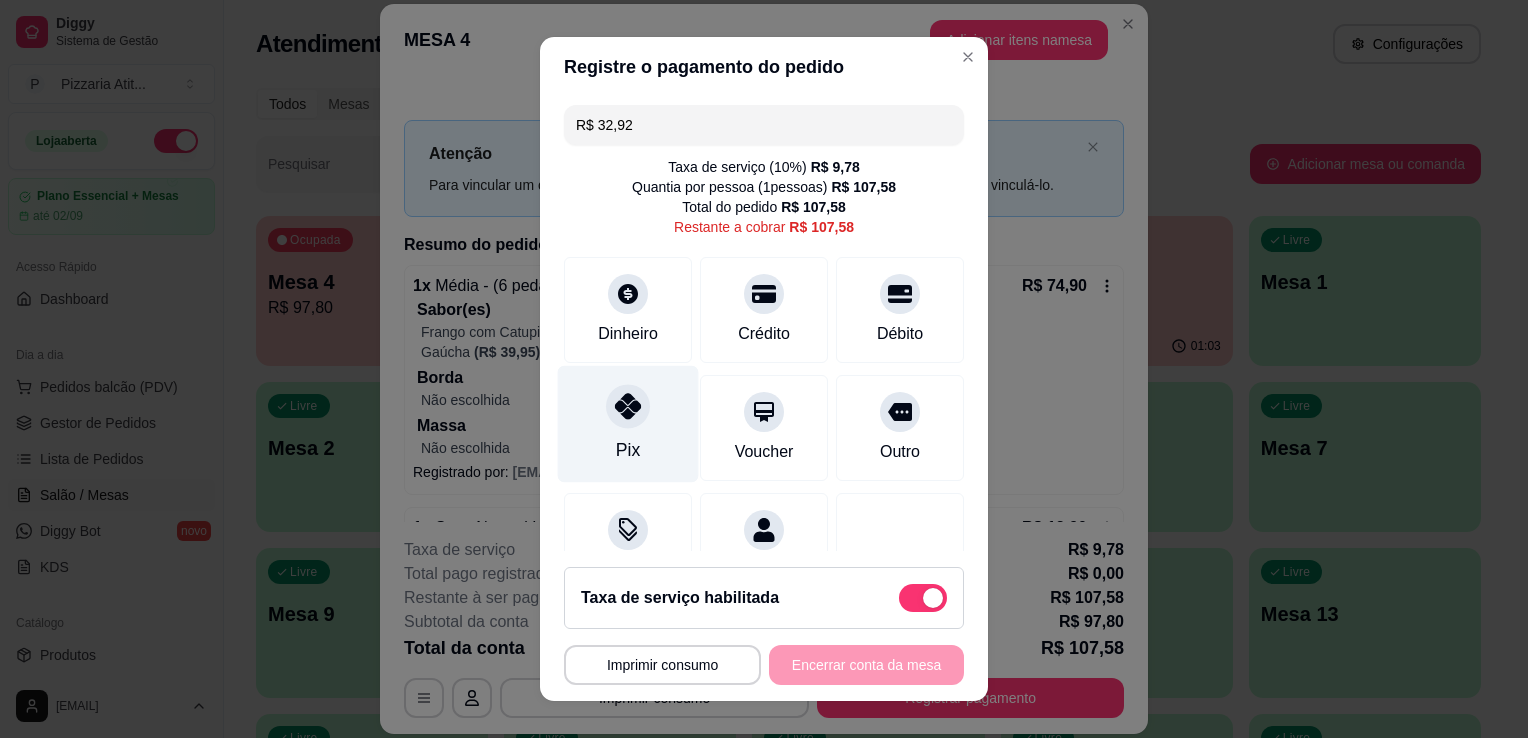 click on "Pix" at bounding box center [628, 450] 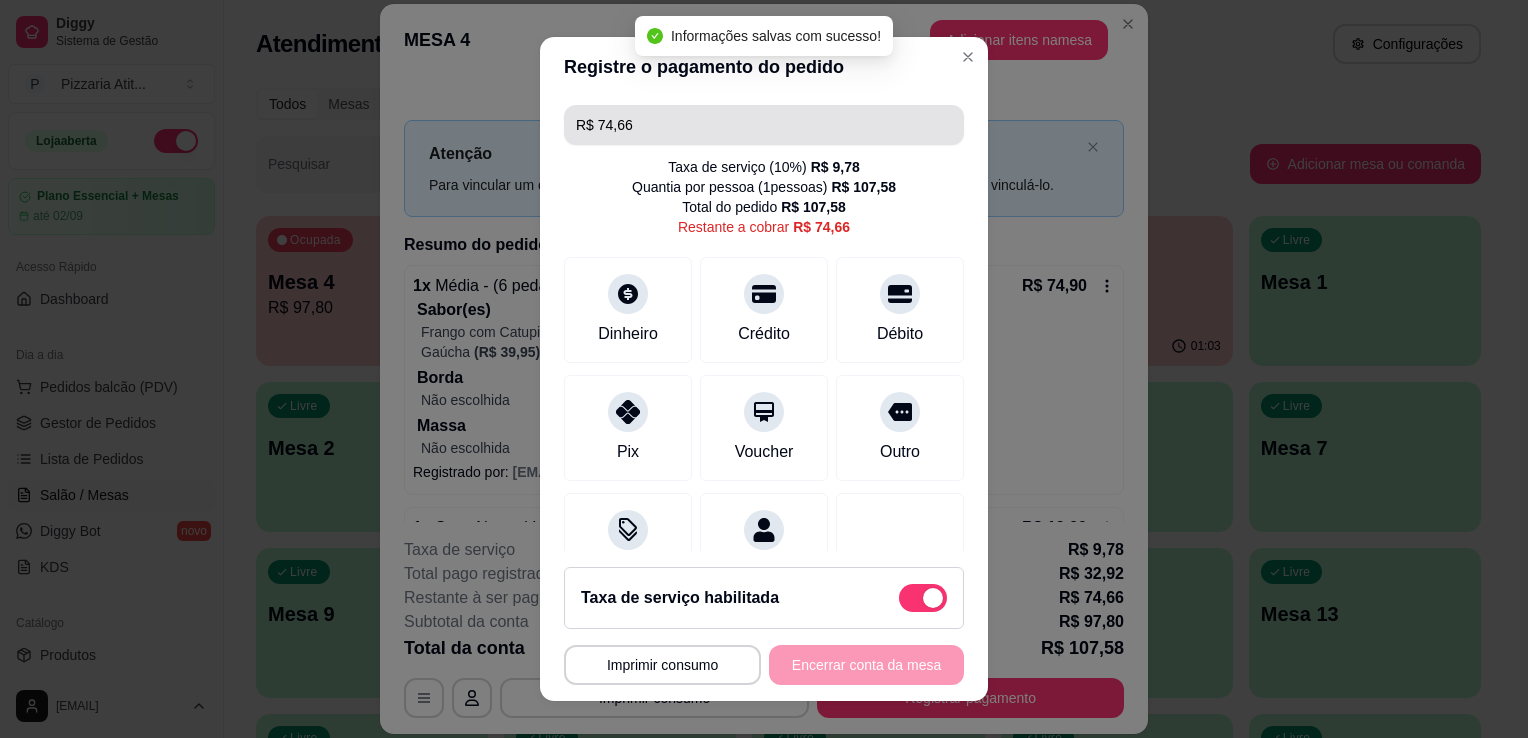 click on "R$ 74,66" at bounding box center [764, 125] 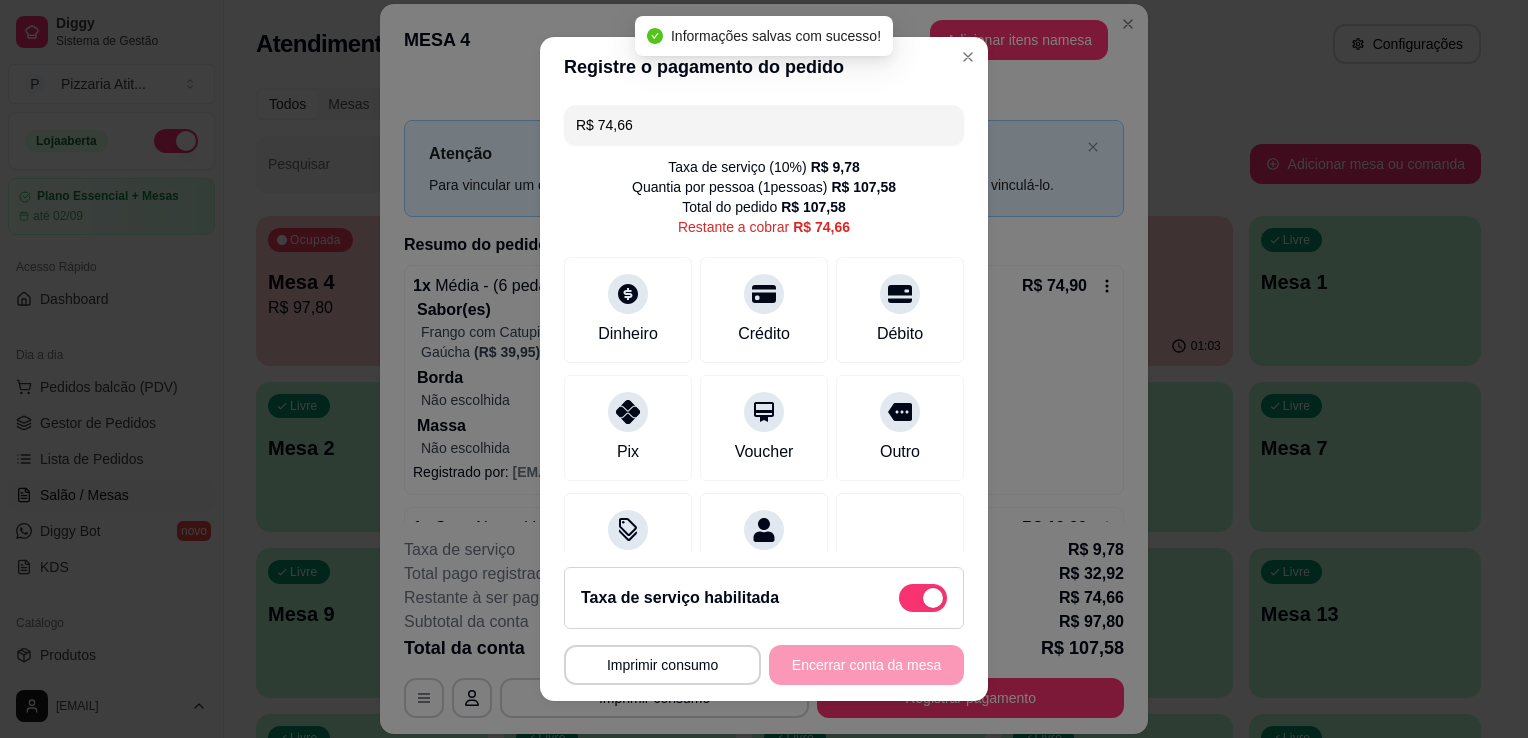 click on "R$ 74,66" at bounding box center (764, 125) 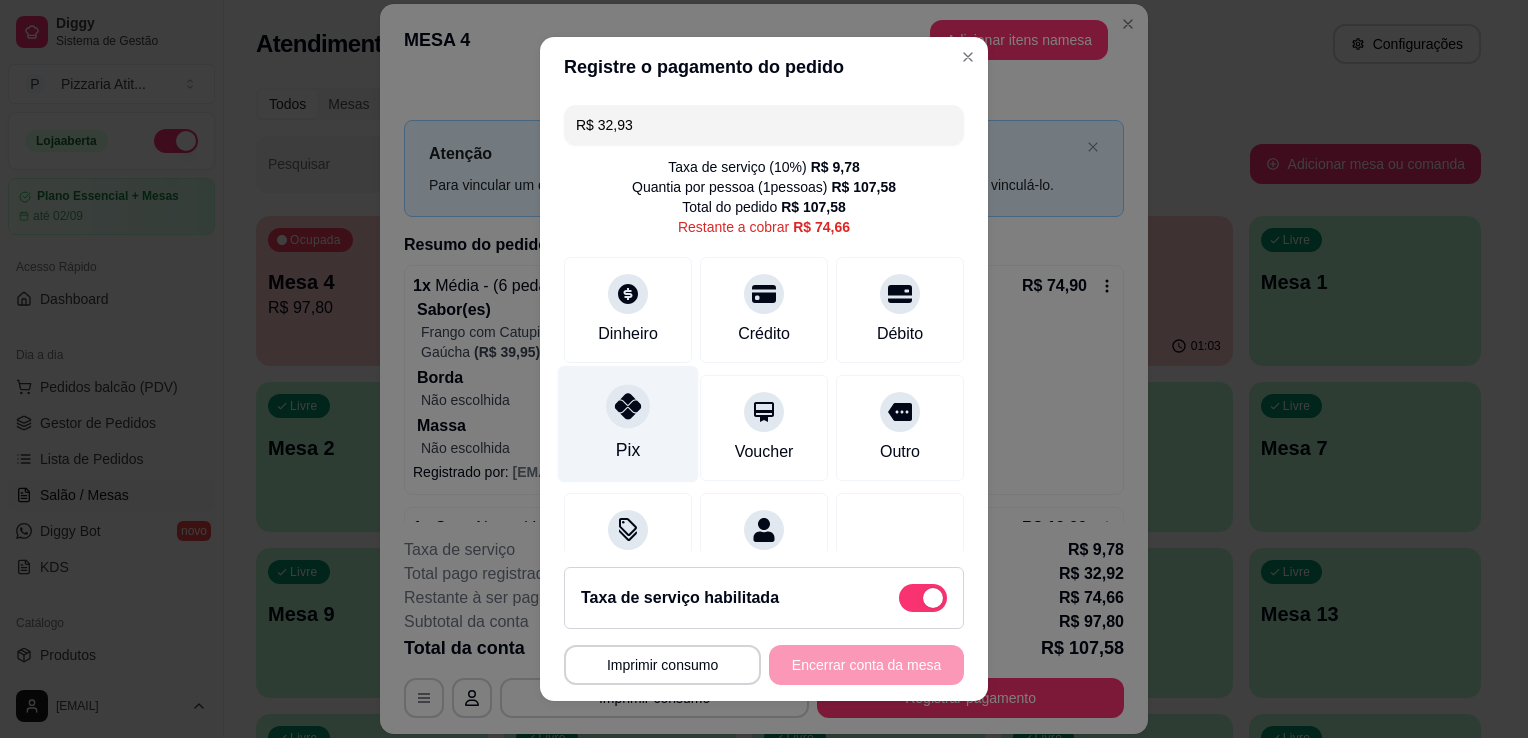 click on "Pix" at bounding box center [628, 424] 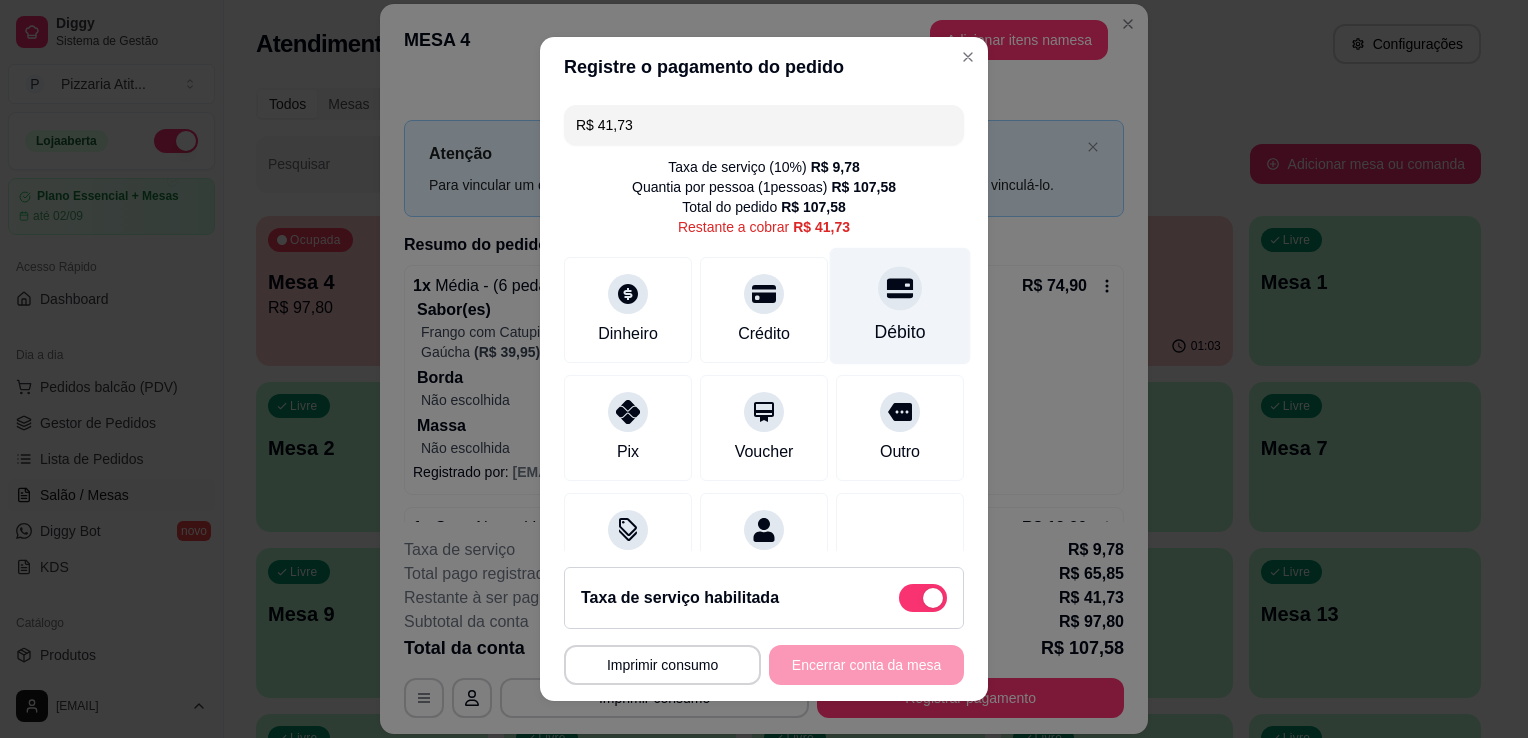 click on "Débito" at bounding box center [900, 306] 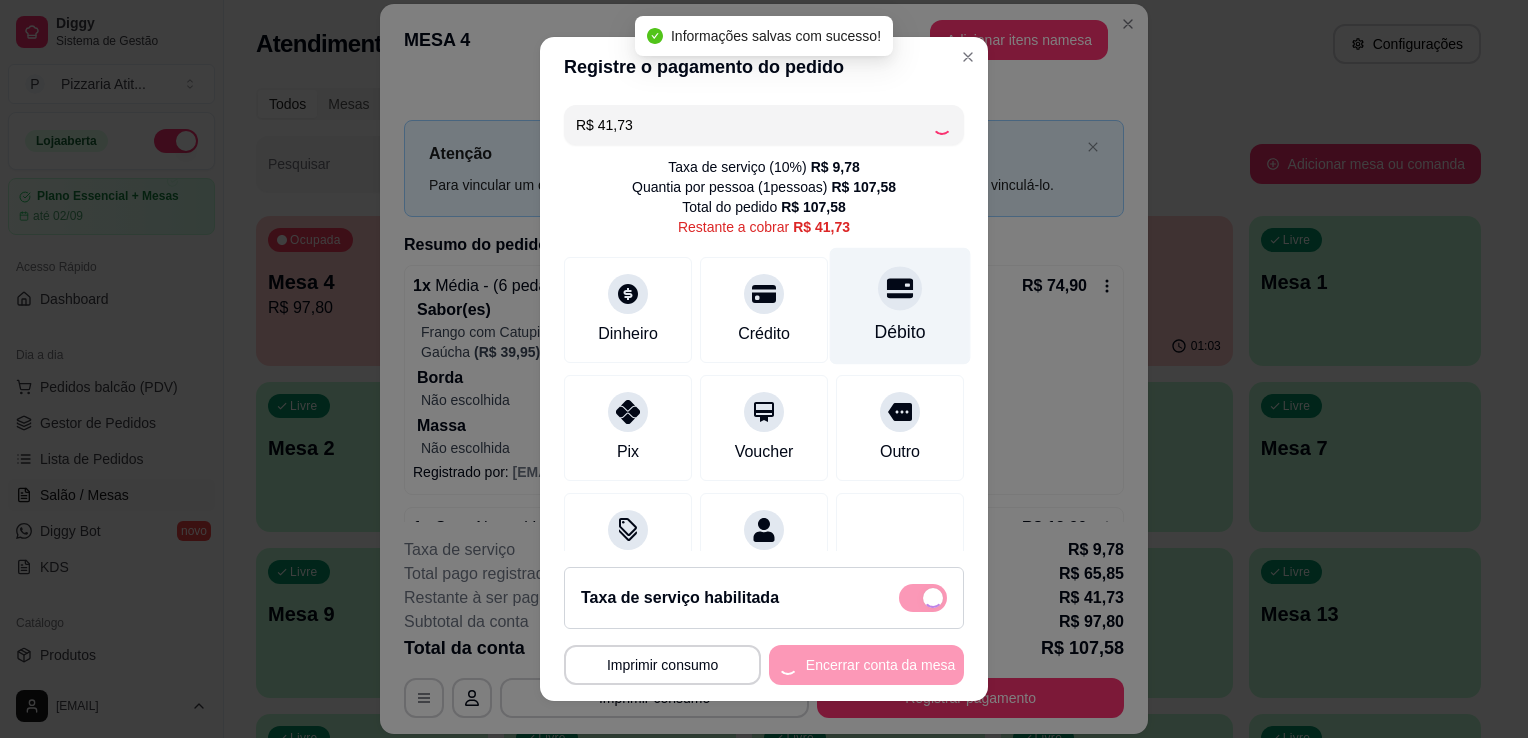 type on "R$ 0,00" 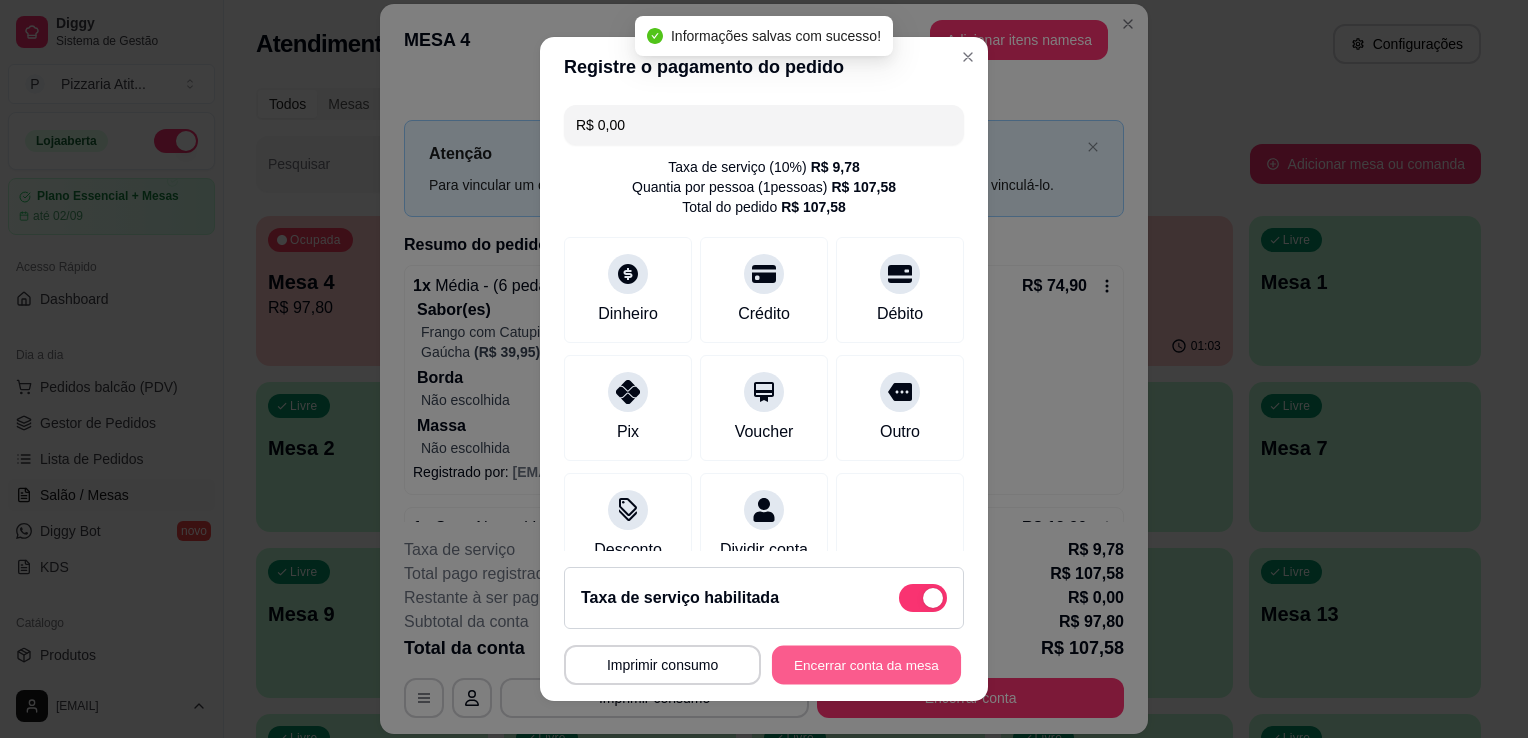 click on "Encerrar conta da mesa" at bounding box center (866, 665) 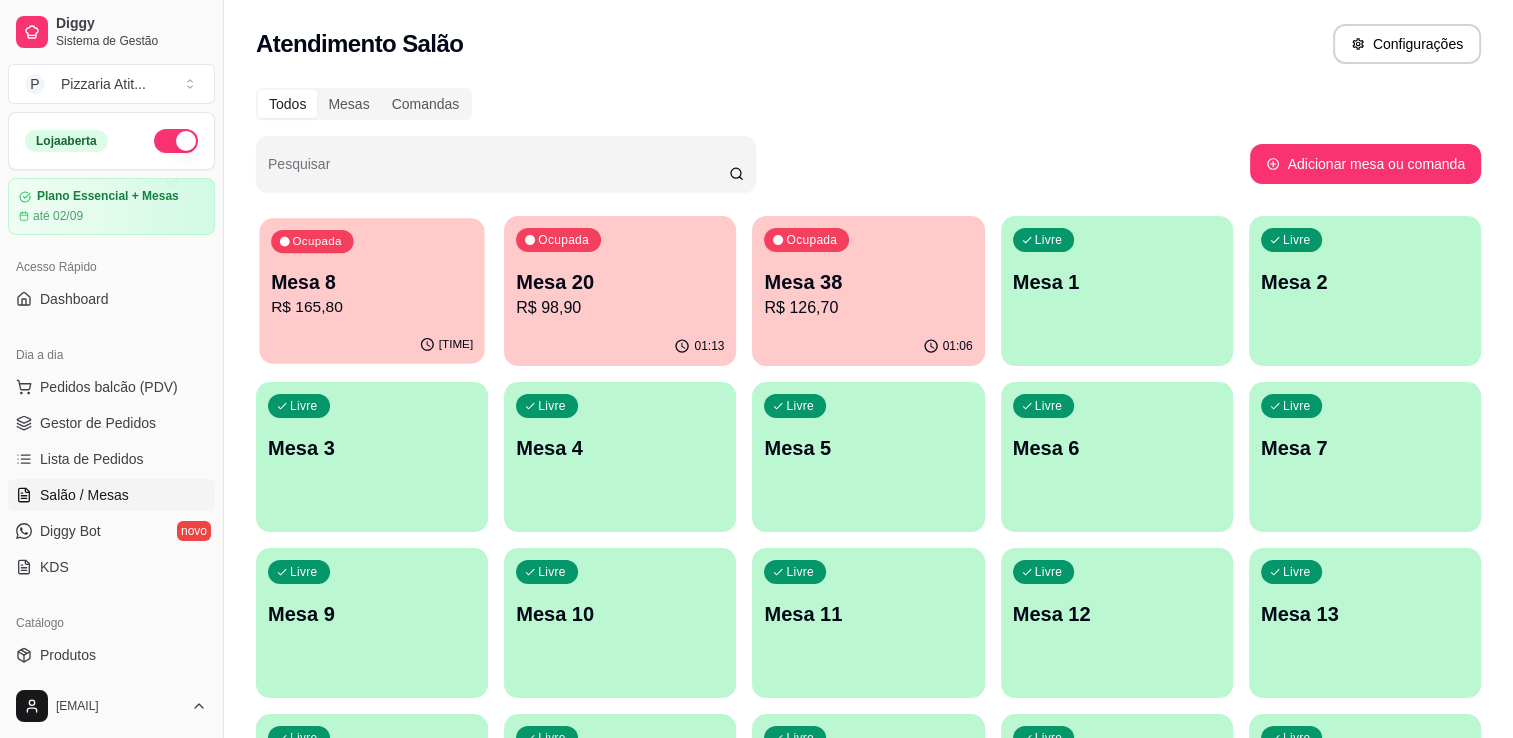 click on "Mesa 8" at bounding box center [372, 282] 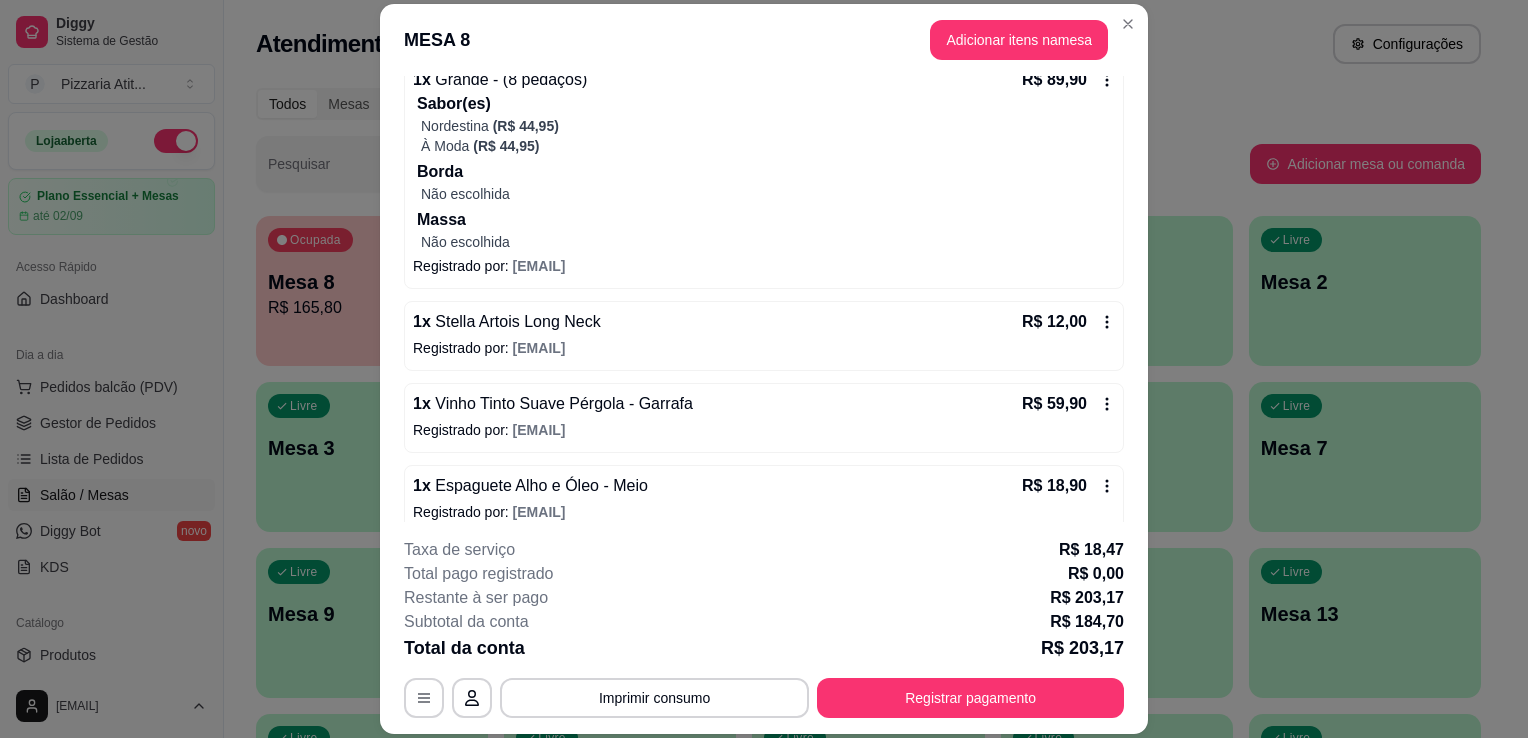 scroll, scrollTop: 305, scrollLeft: 0, axis: vertical 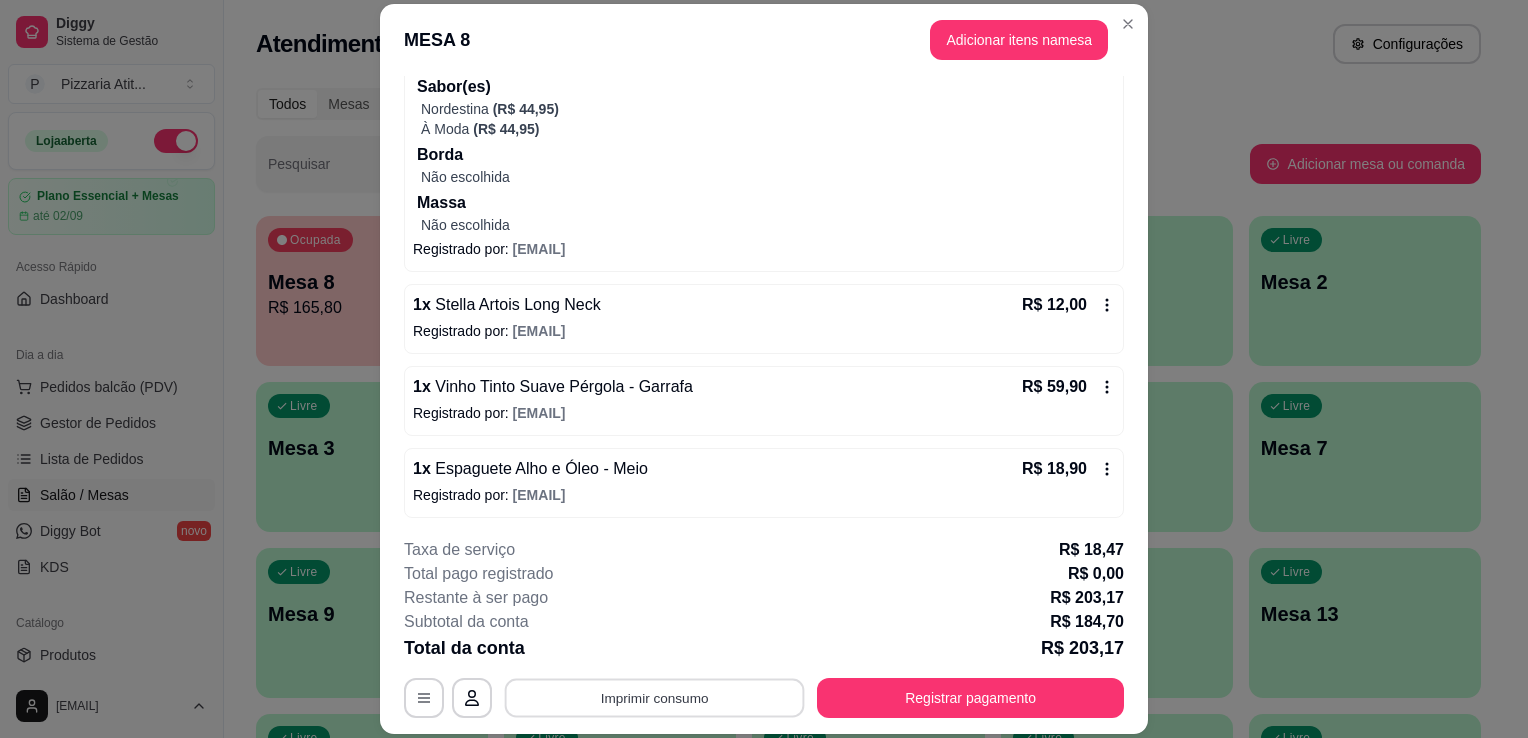 click on "Imprimir consumo" at bounding box center (655, 698) 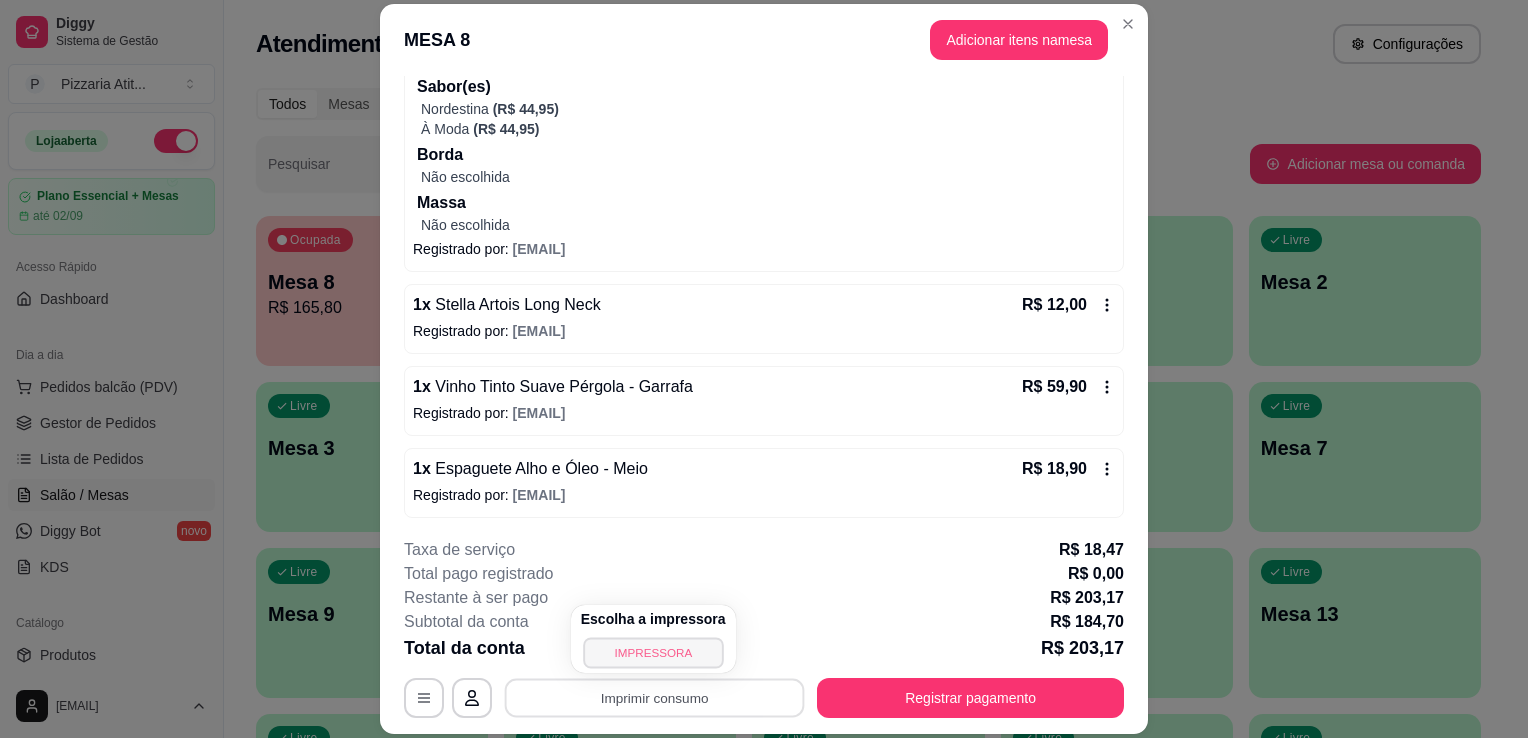 click on "IMPRESSORA" at bounding box center (653, 652) 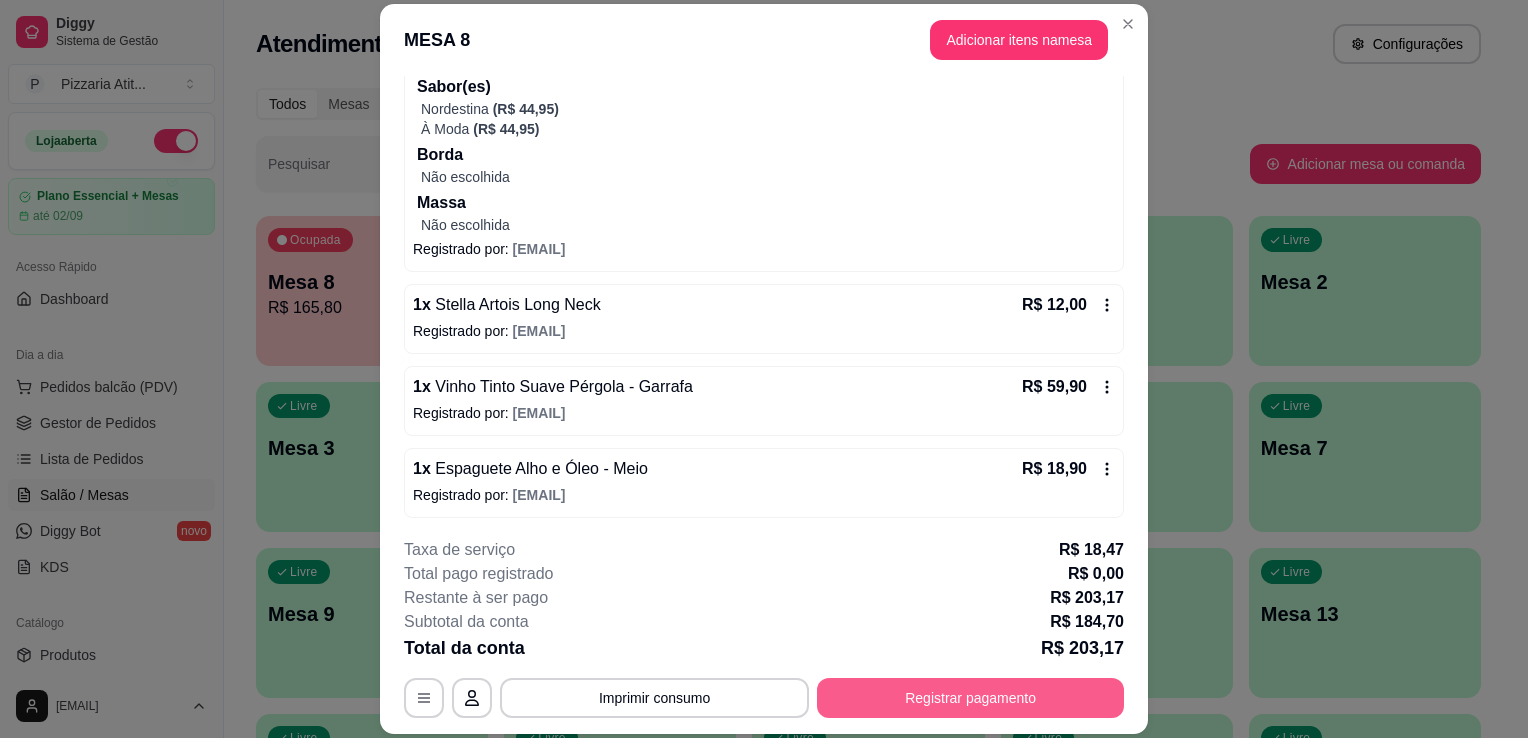 click on "Registrar pagamento" at bounding box center (970, 698) 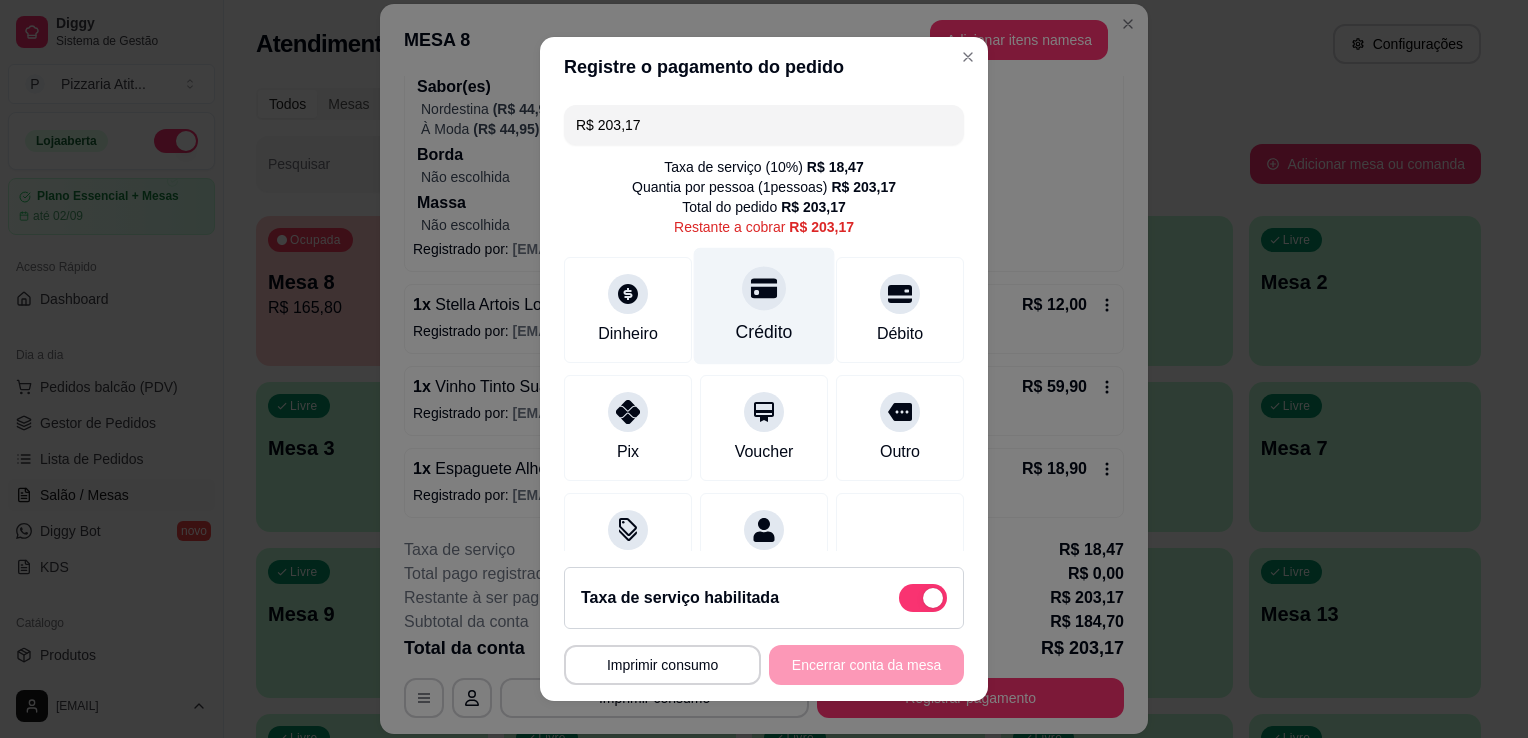 click on "Crédito" at bounding box center [764, 332] 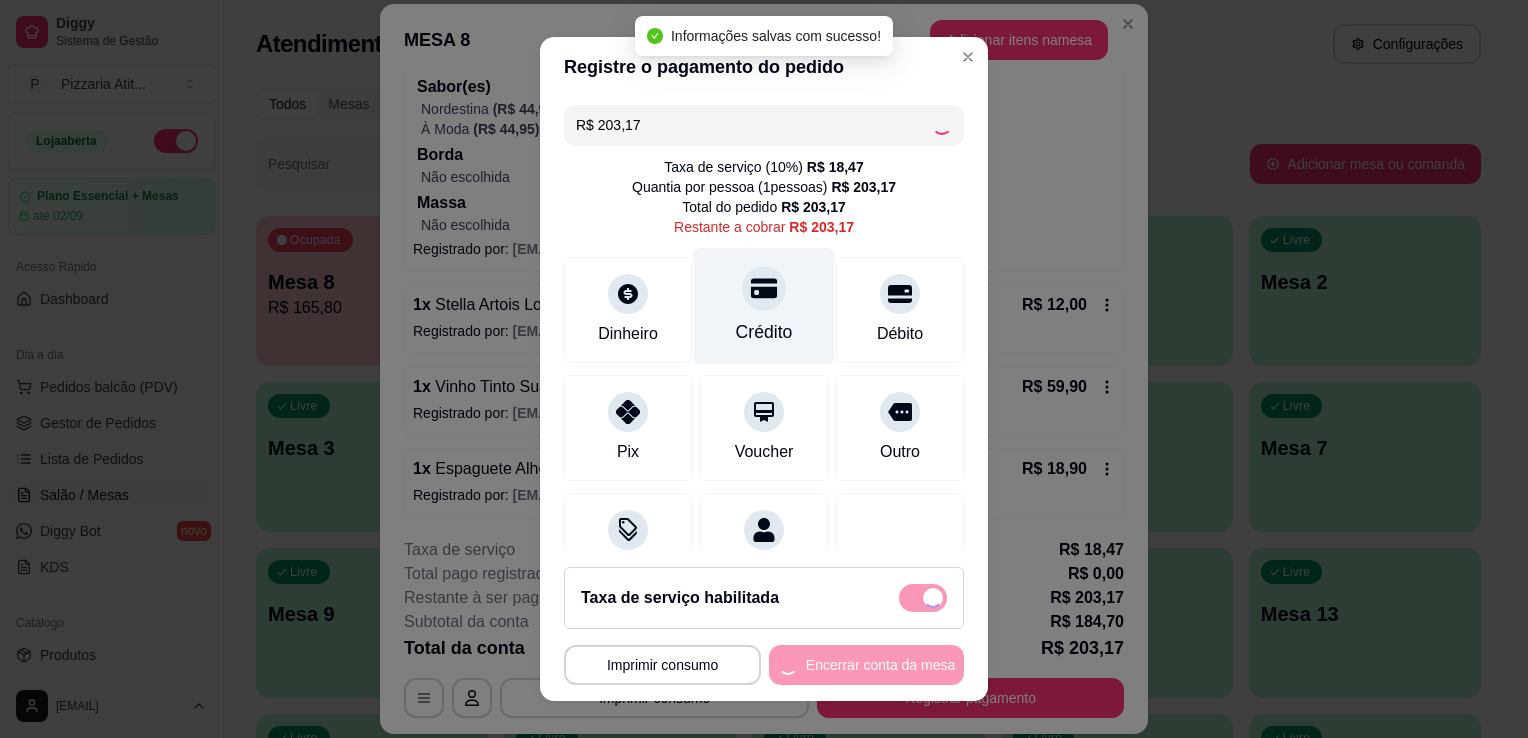 type on "R$ 0,00" 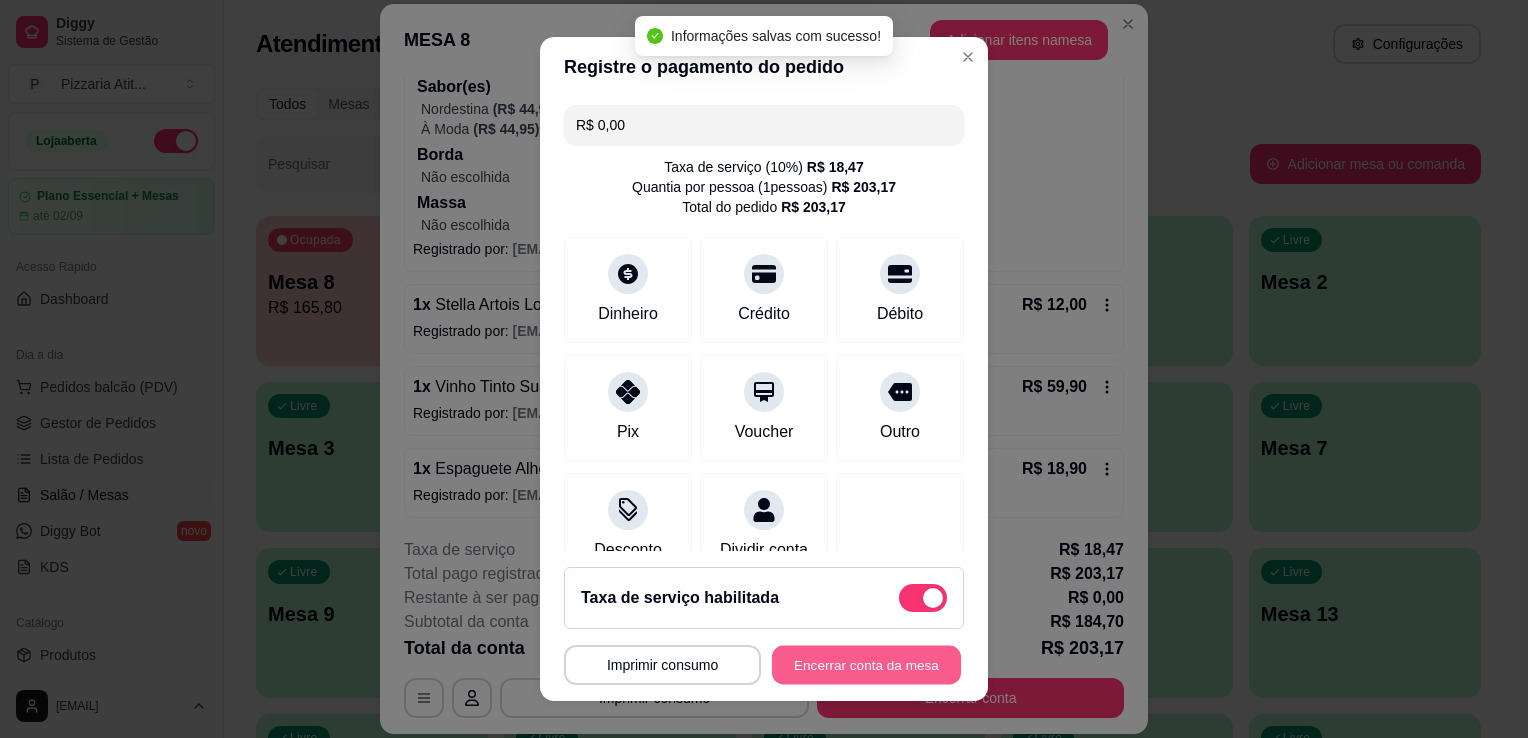 click on "Encerrar conta da mesa" at bounding box center (866, 665) 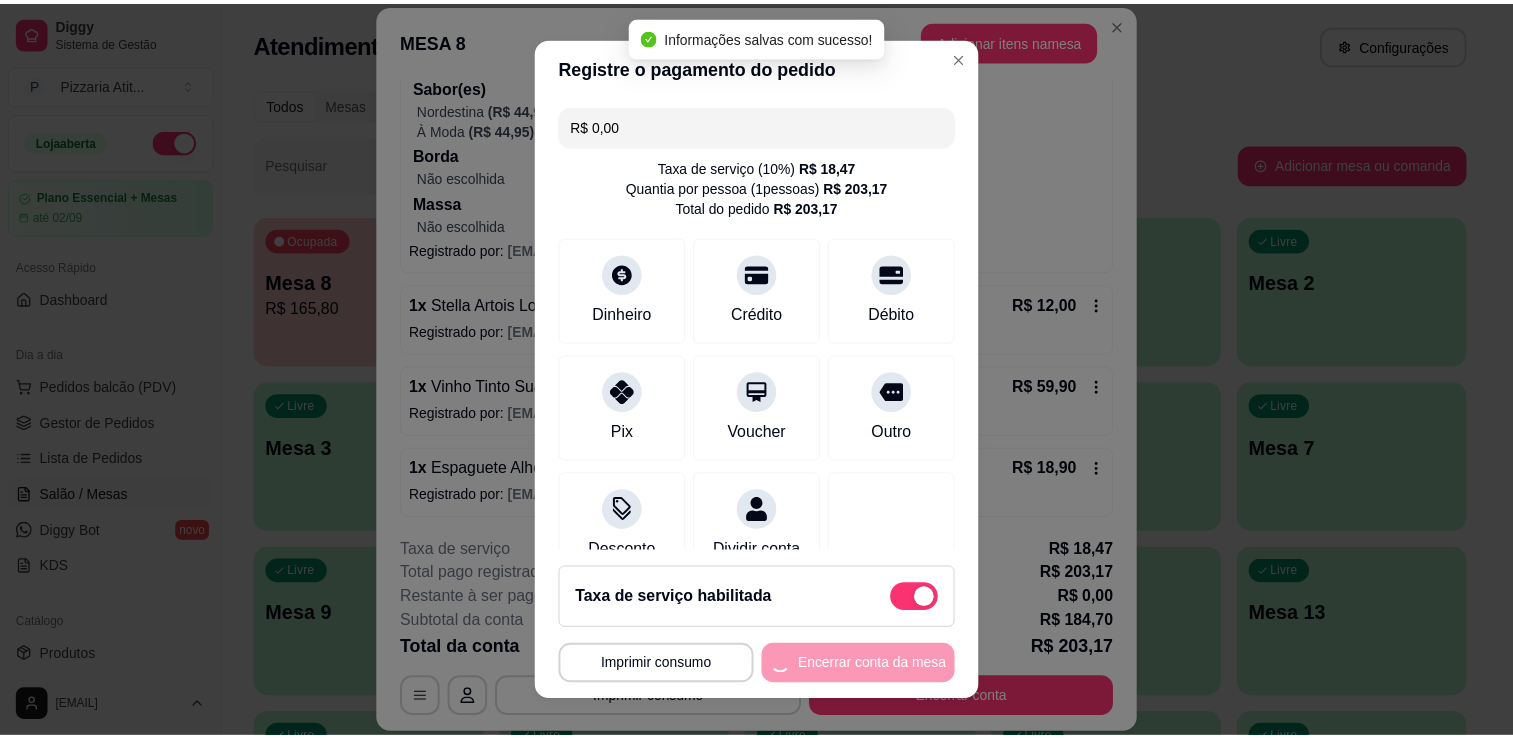 scroll, scrollTop: 0, scrollLeft: 0, axis: both 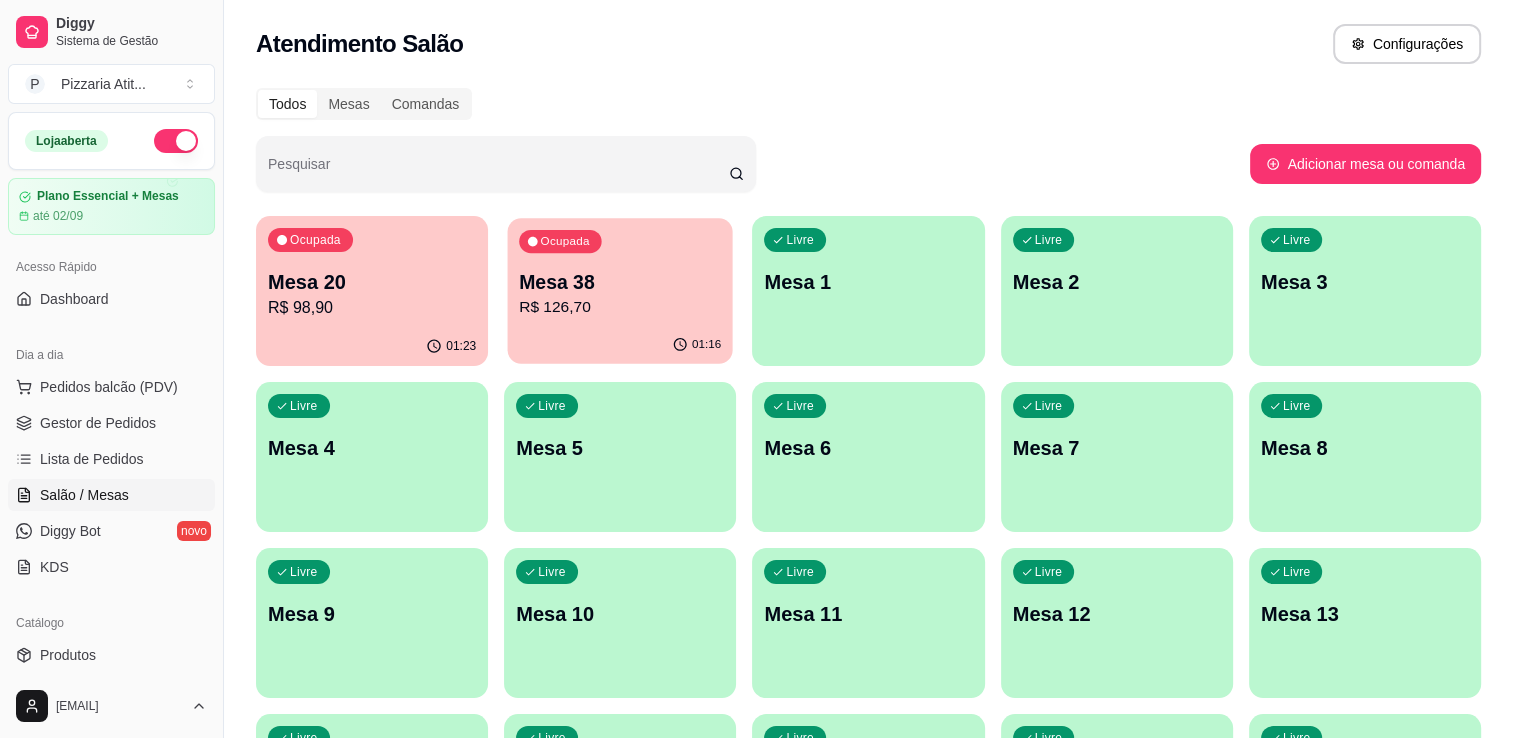 click on "R$ 126,70" at bounding box center (620, 307) 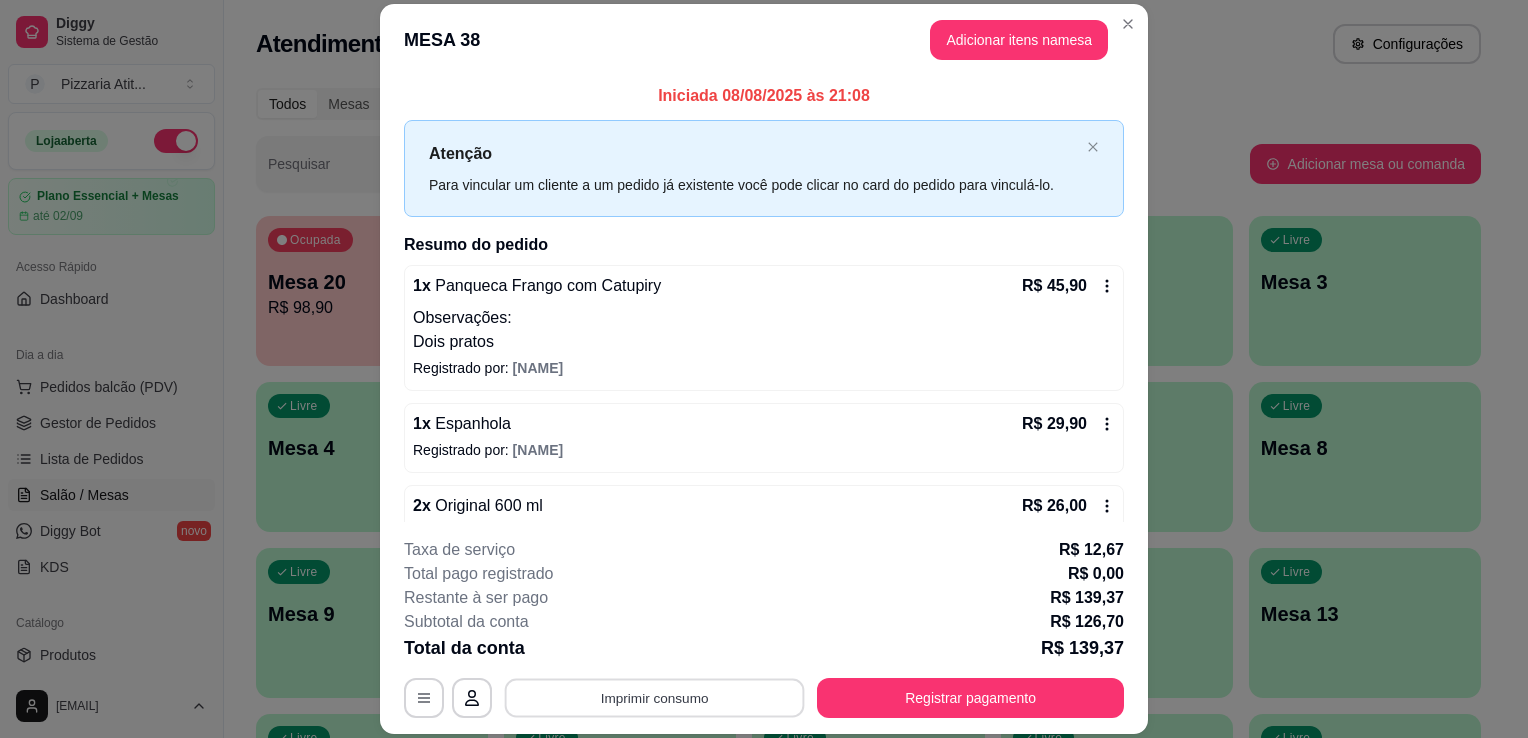 click on "Imprimir consumo" at bounding box center [655, 698] 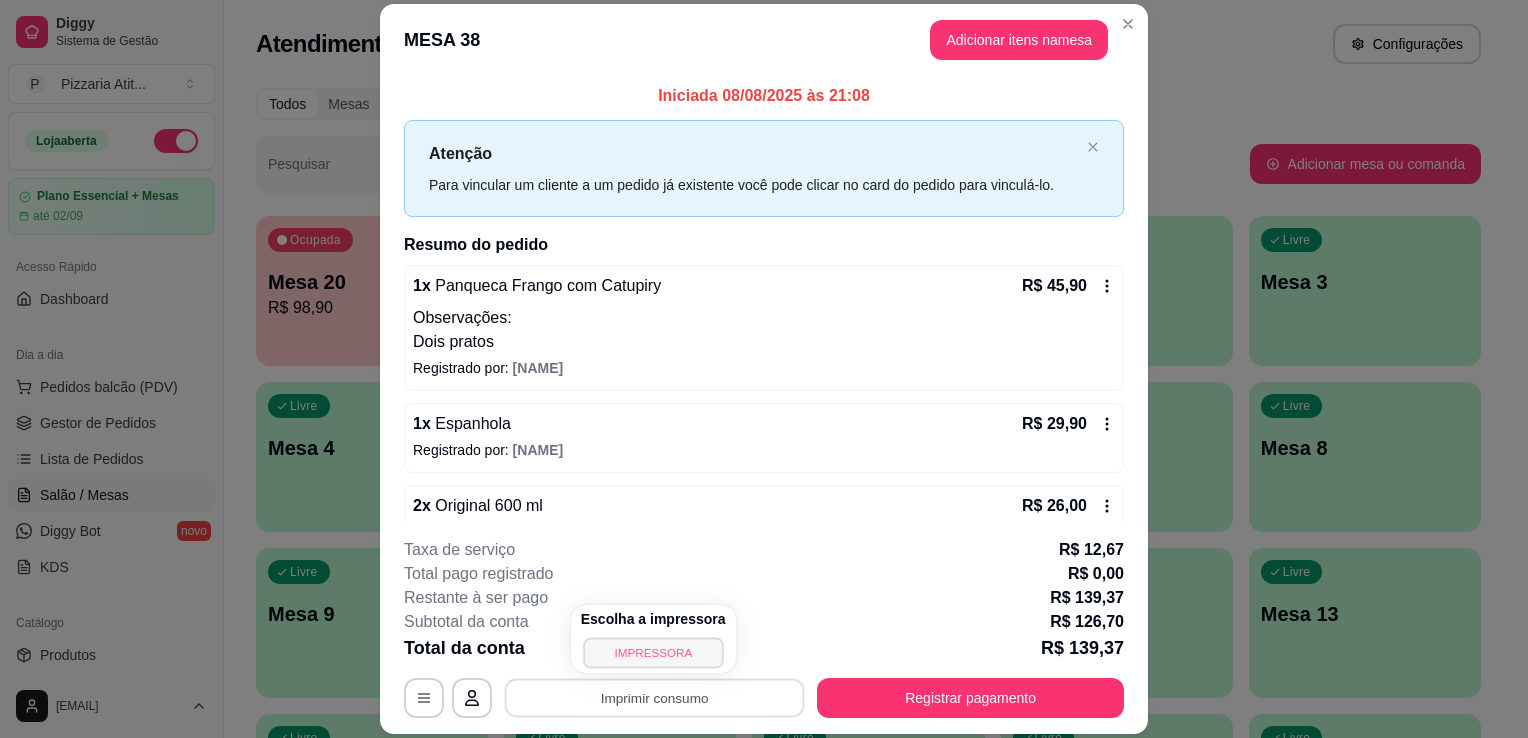 click on "IMPRESSORA" at bounding box center [653, 652] 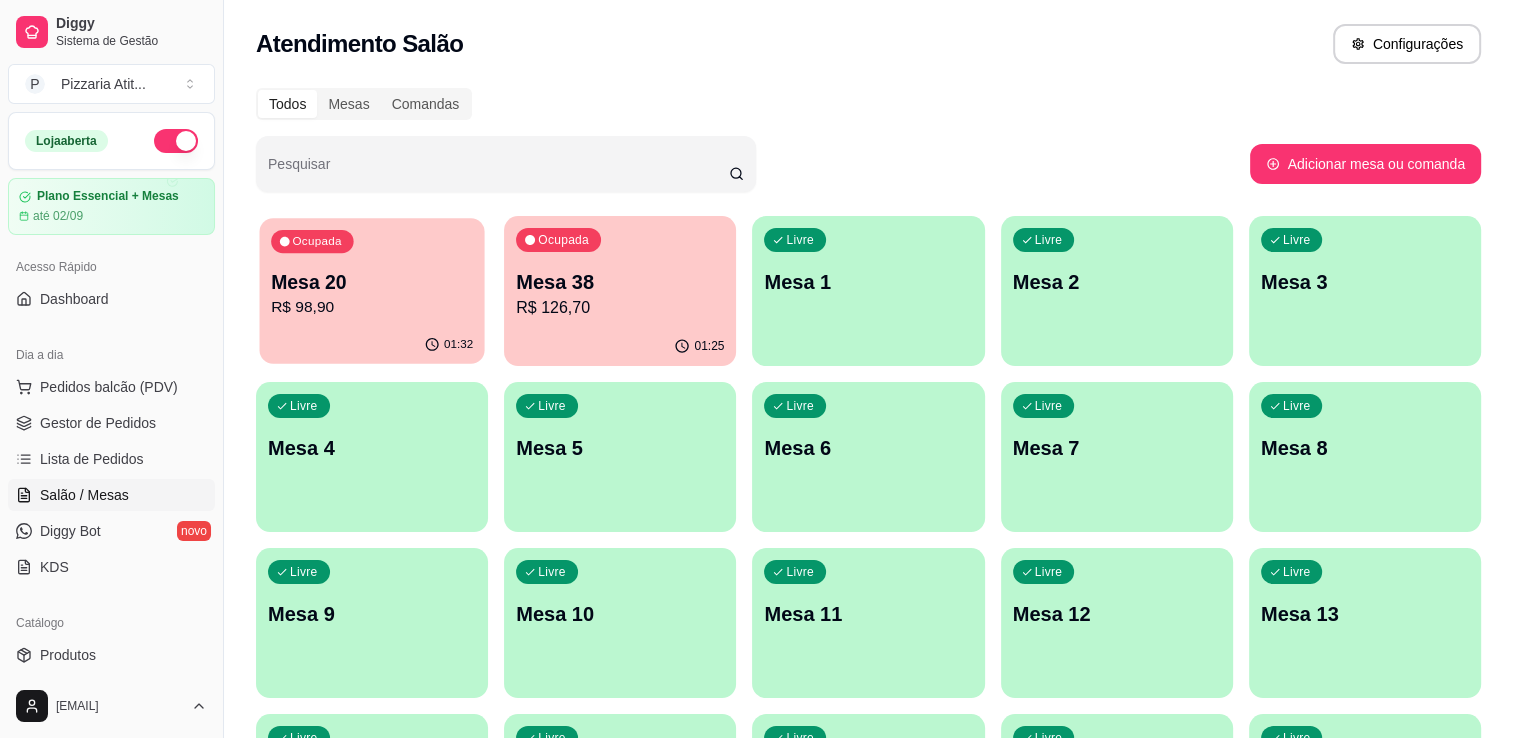 click on "Mesa 20" at bounding box center (372, 282) 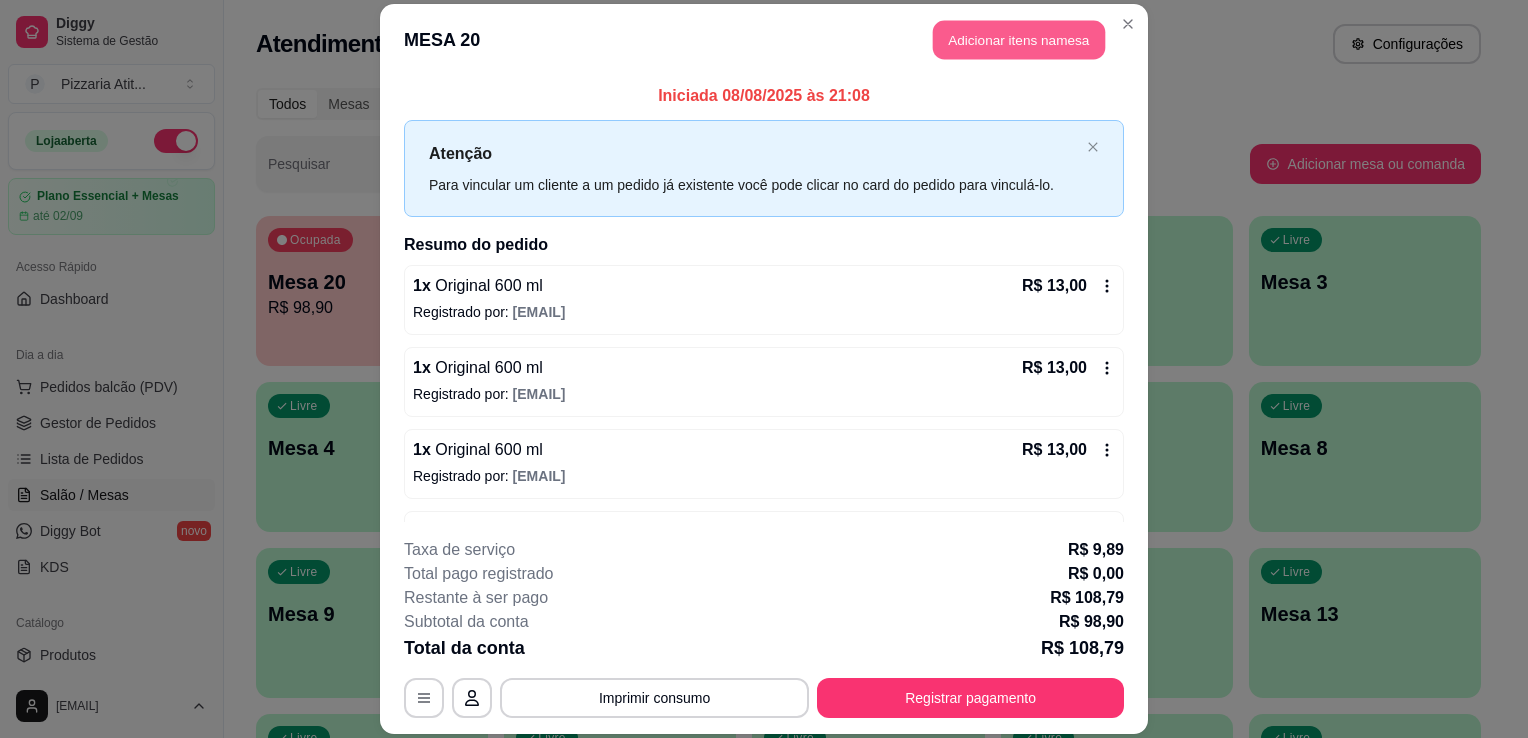 click on "Adicionar itens na  mesa" at bounding box center (1019, 39) 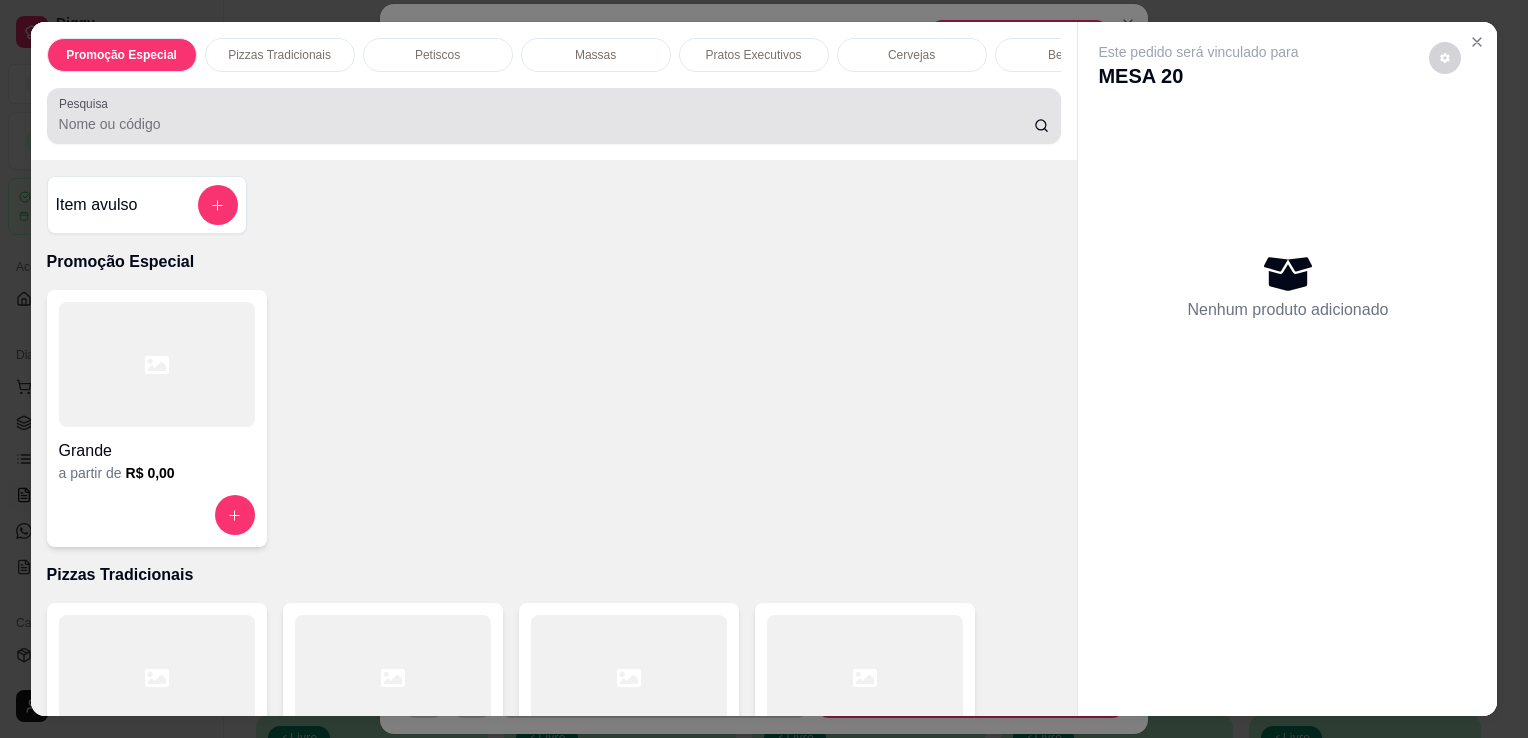 click at bounding box center (554, 116) 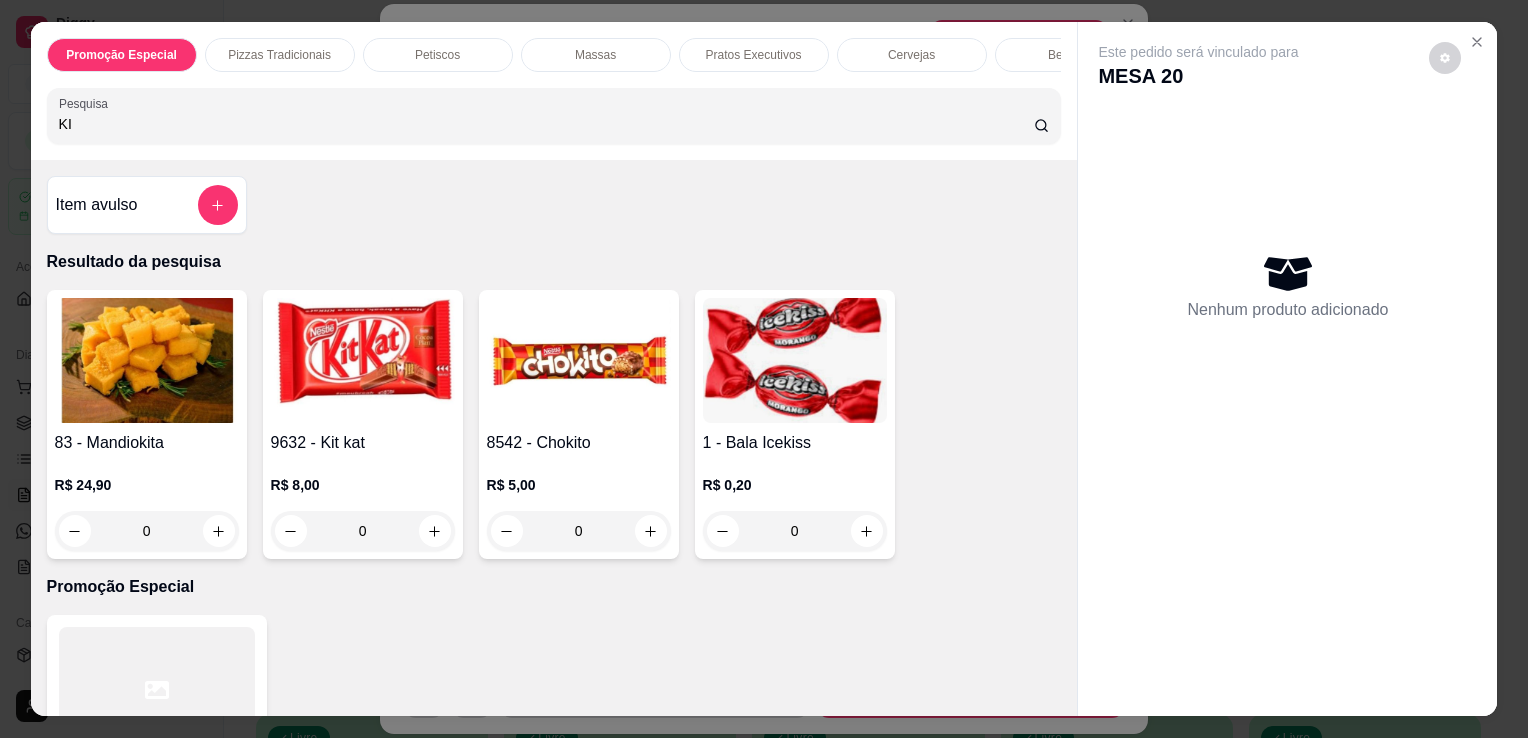 type on "K" 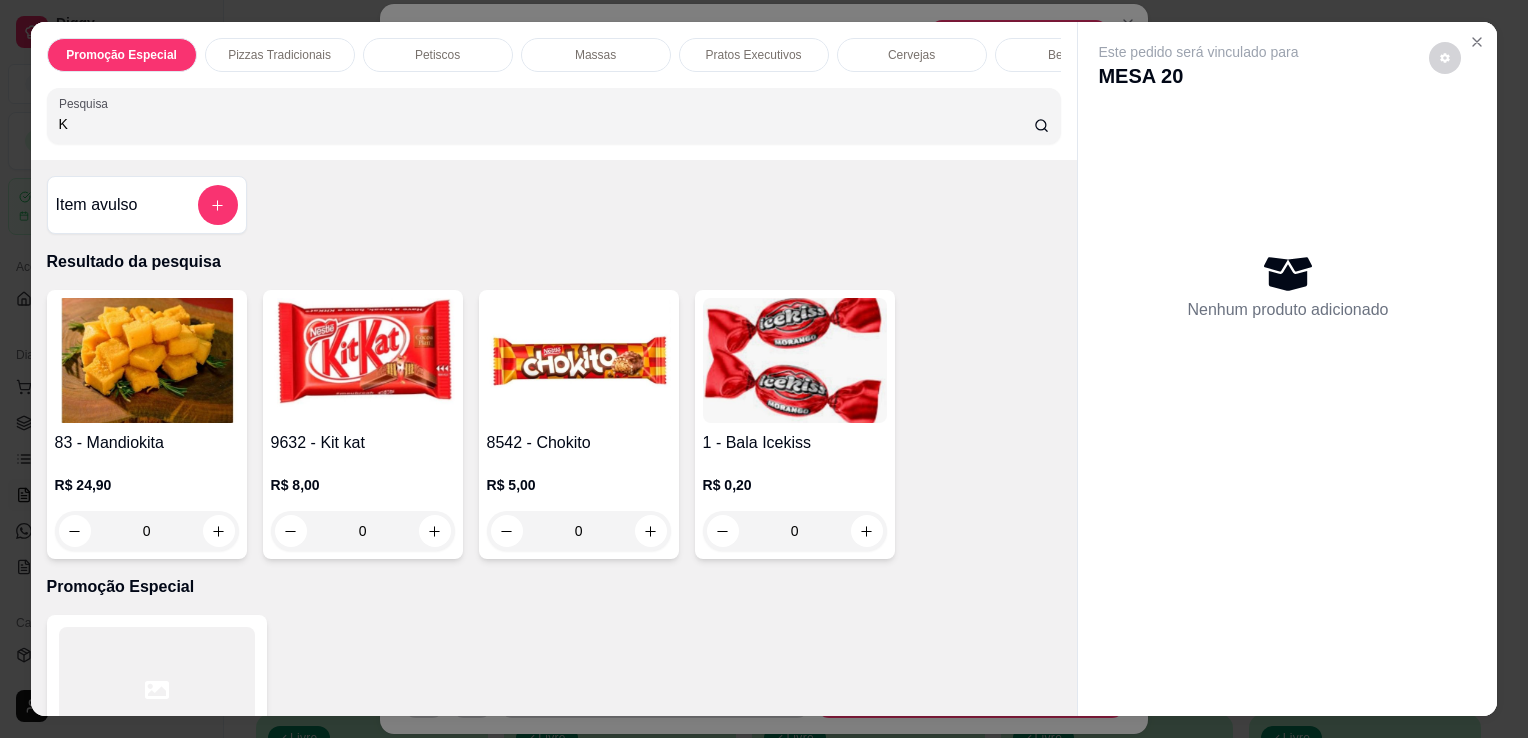 type 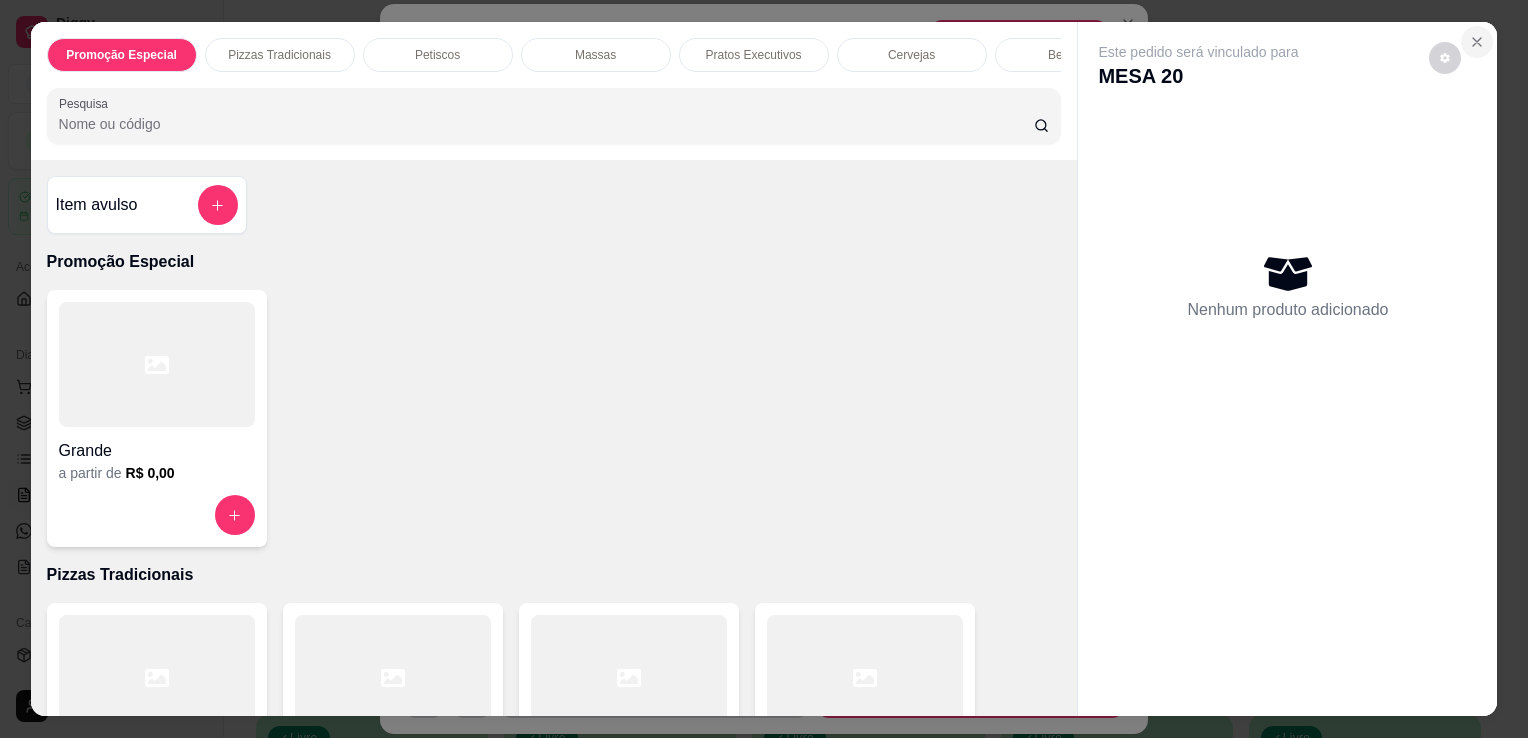 click at bounding box center (1477, 42) 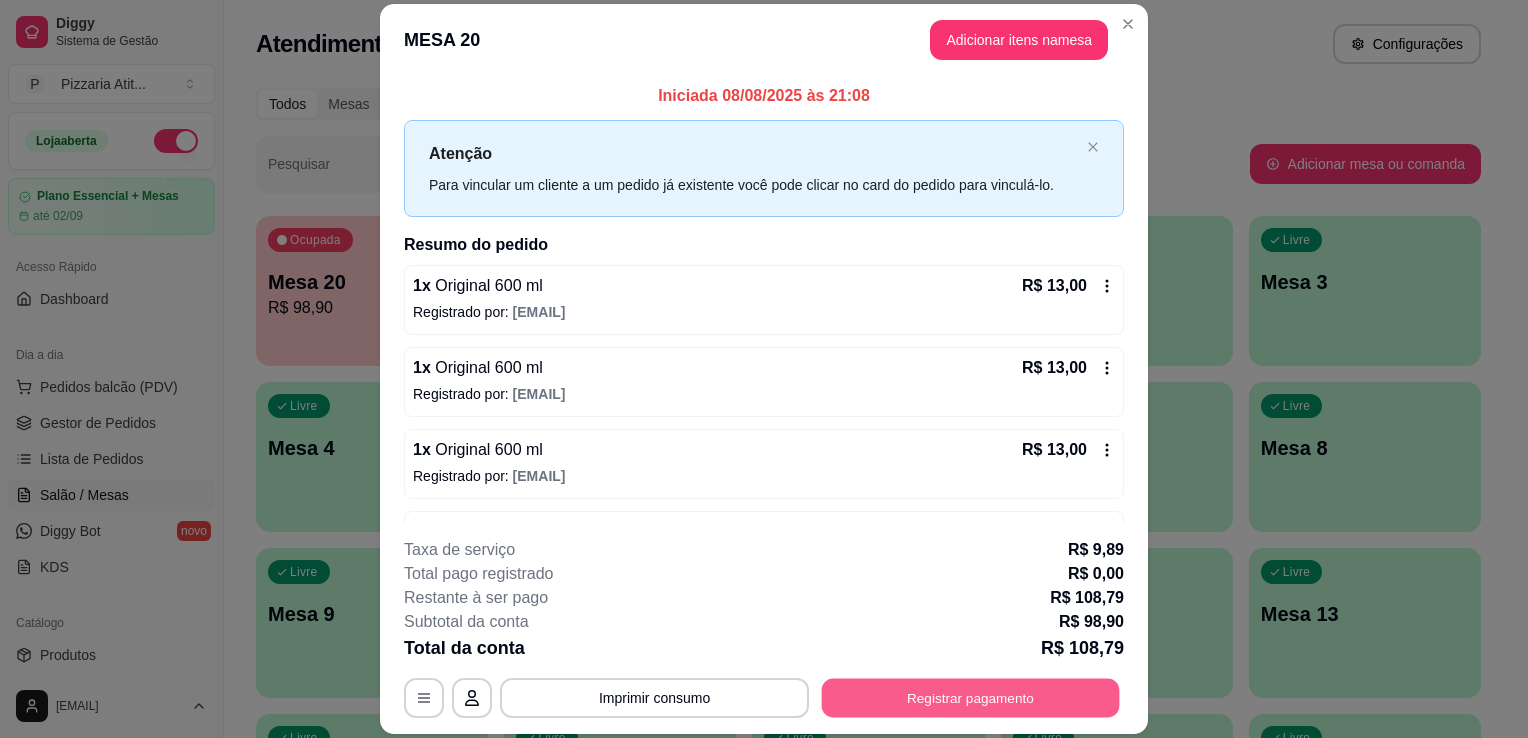 click on "Registrar pagamento" at bounding box center (971, 698) 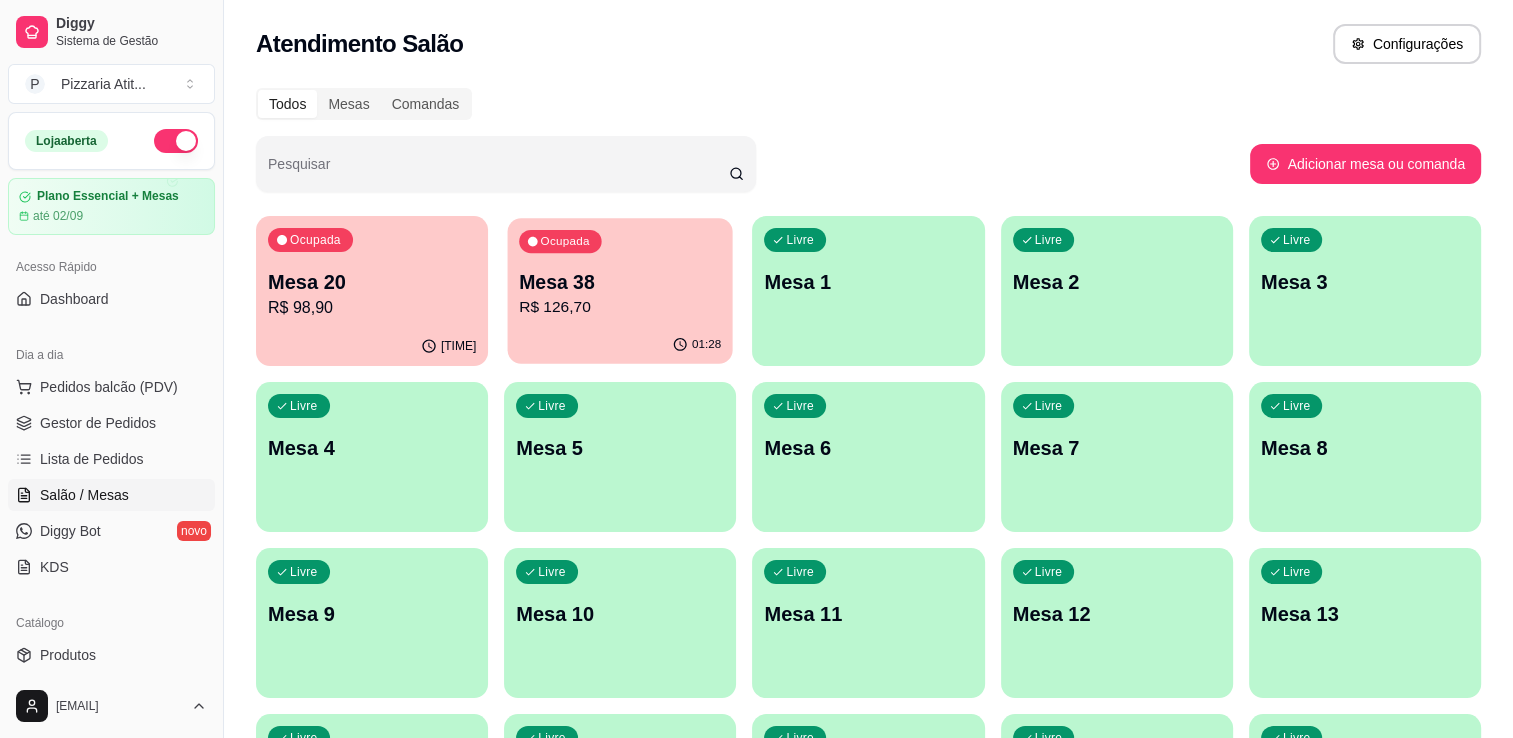 click on "R$ 126,70" at bounding box center [620, 307] 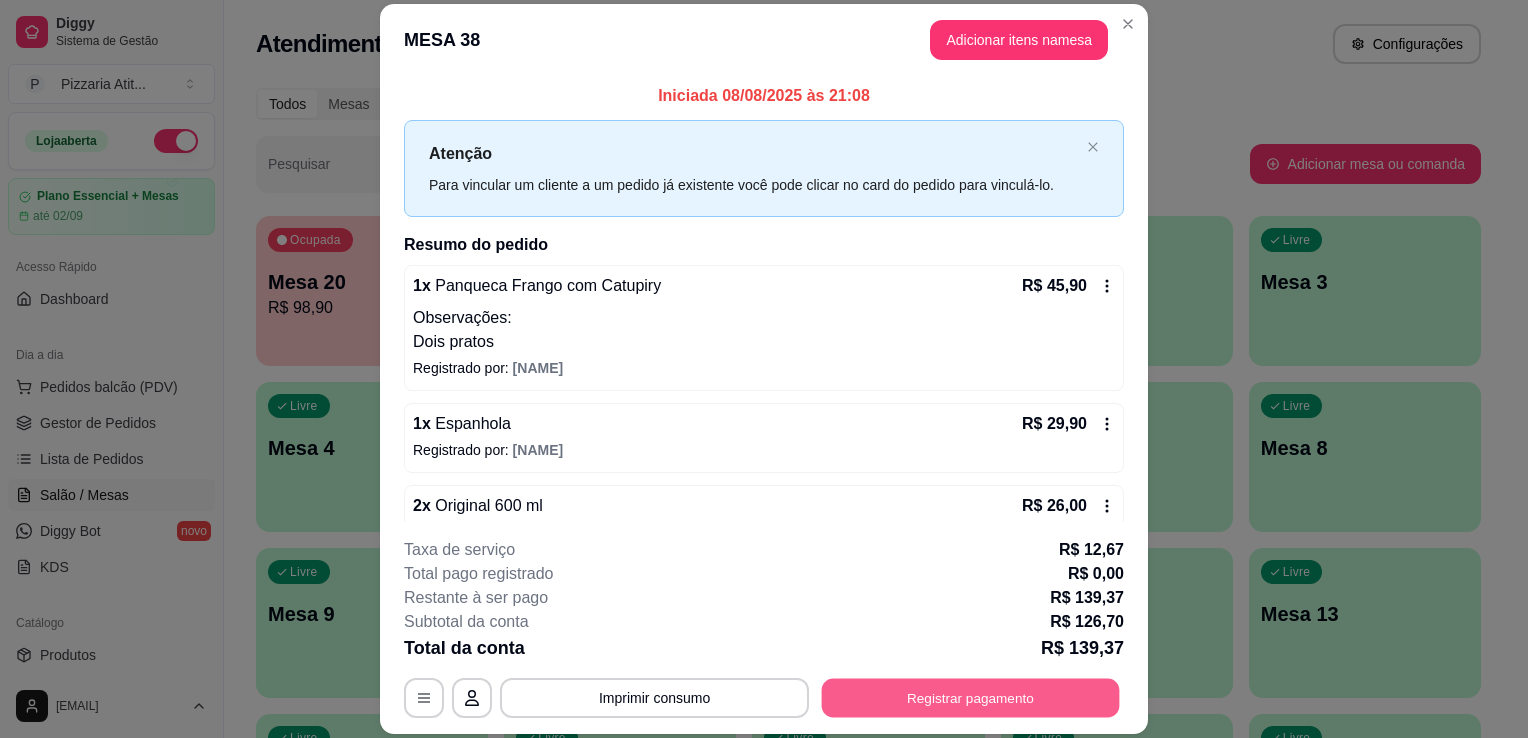 click on "Registrar pagamento" at bounding box center [971, 698] 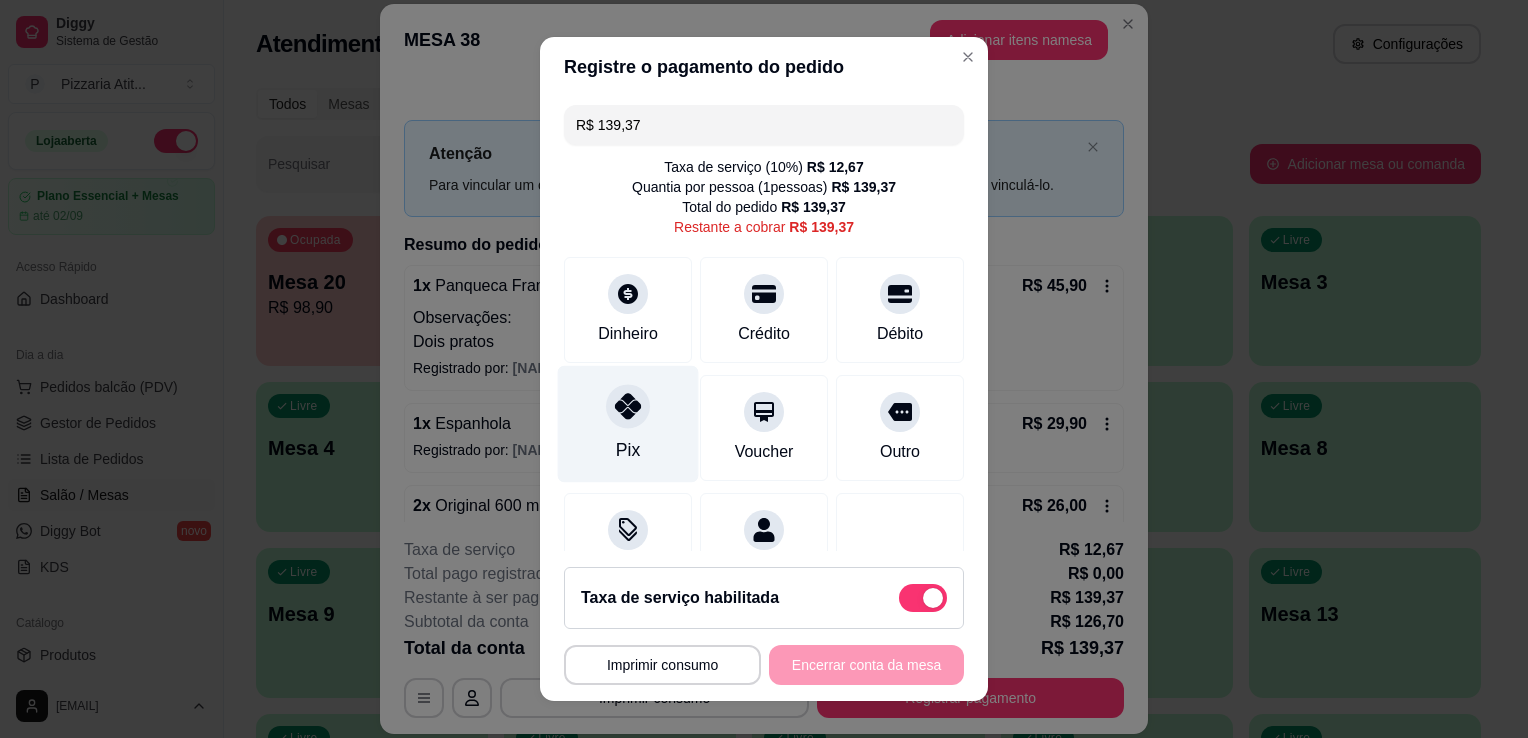 click on "Pix" at bounding box center (628, 424) 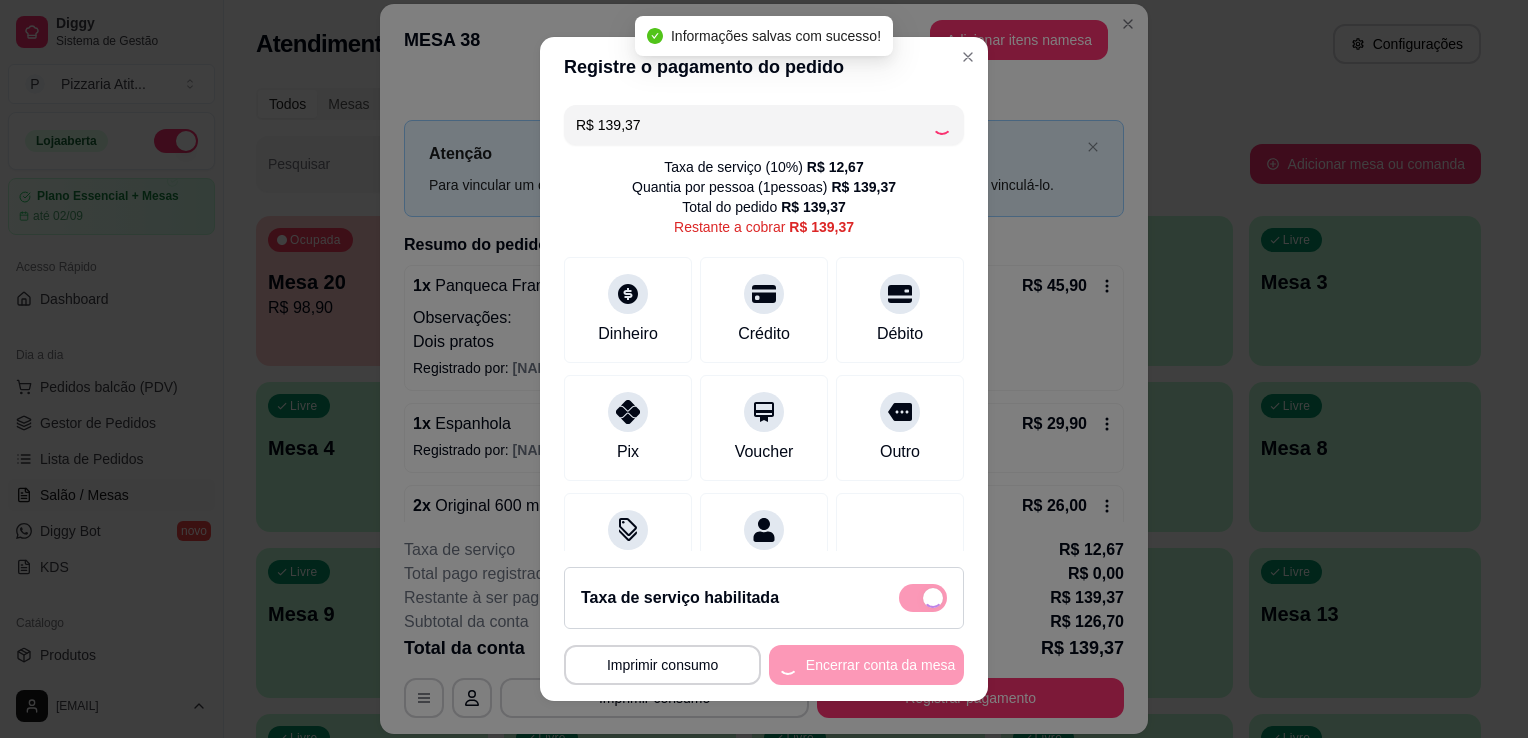 type on "R$ 0,00" 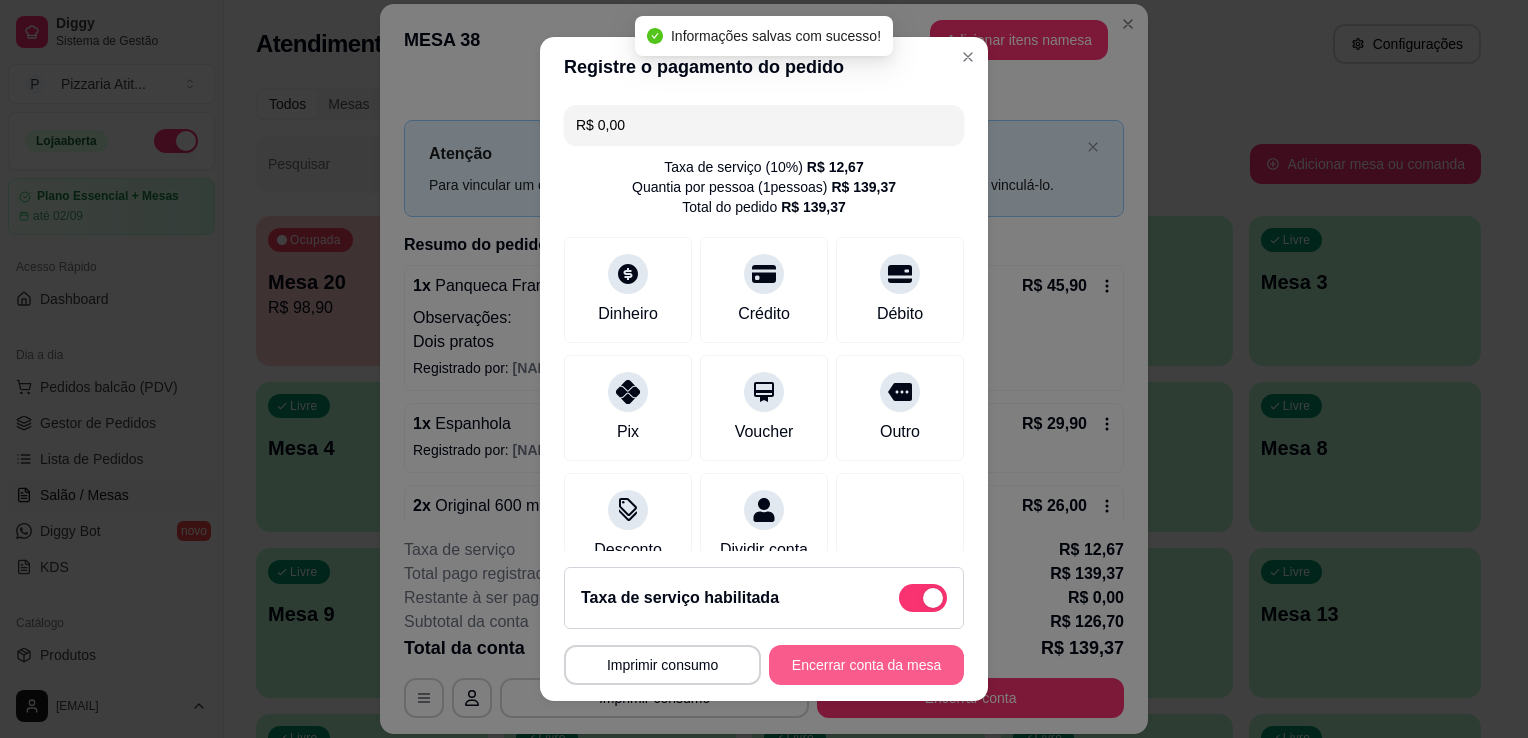 click on "Encerrar conta da mesa" at bounding box center [866, 665] 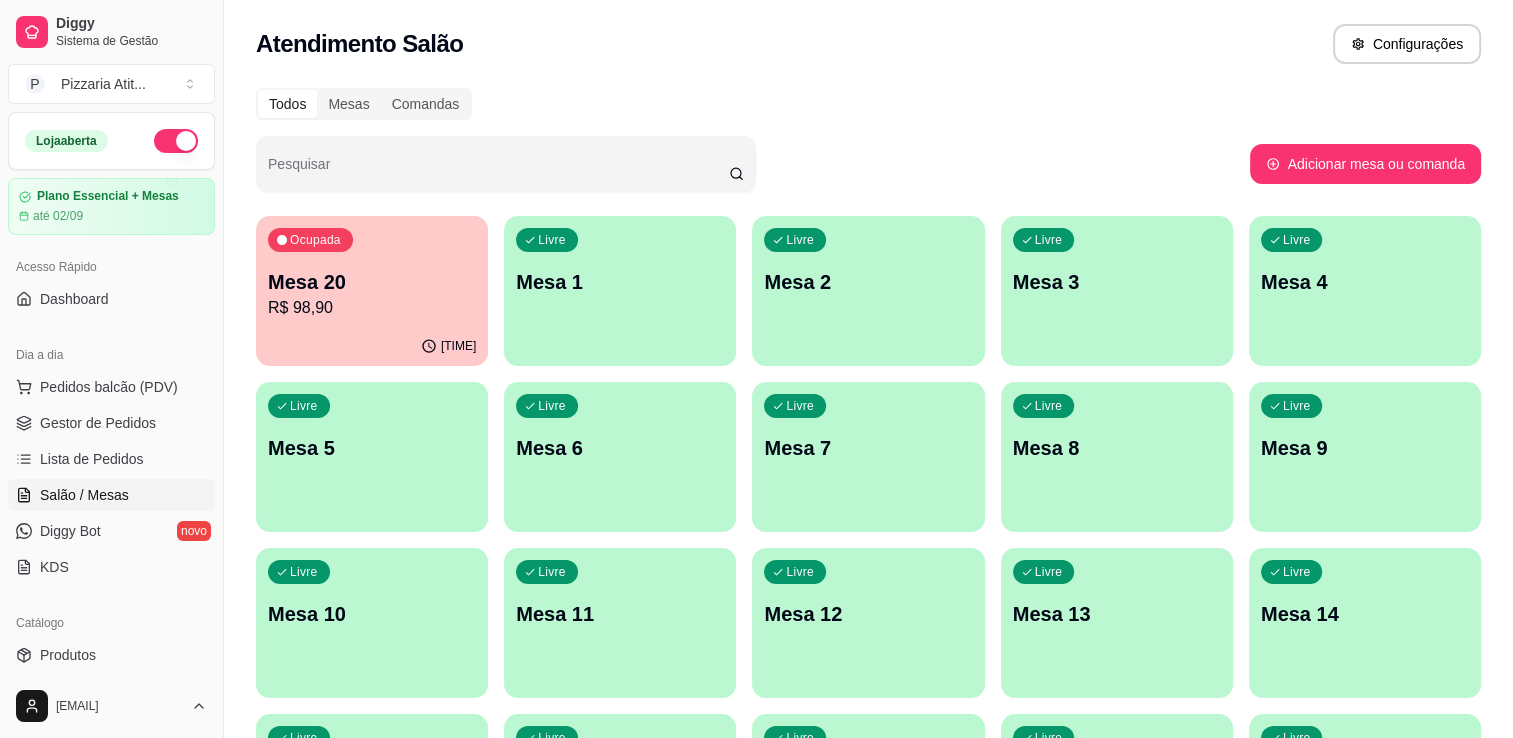 click at bounding box center (176, 141) 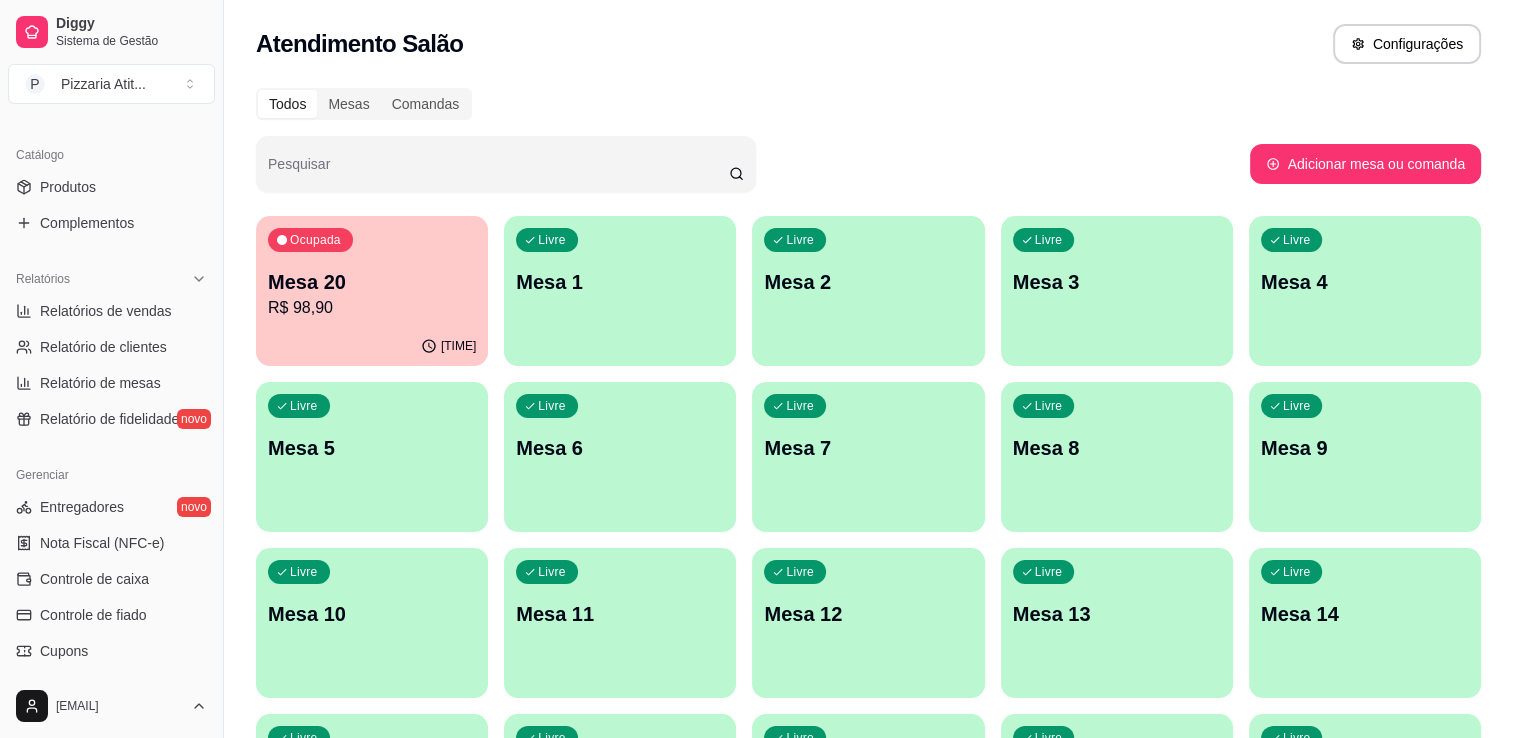 scroll, scrollTop: 481, scrollLeft: 0, axis: vertical 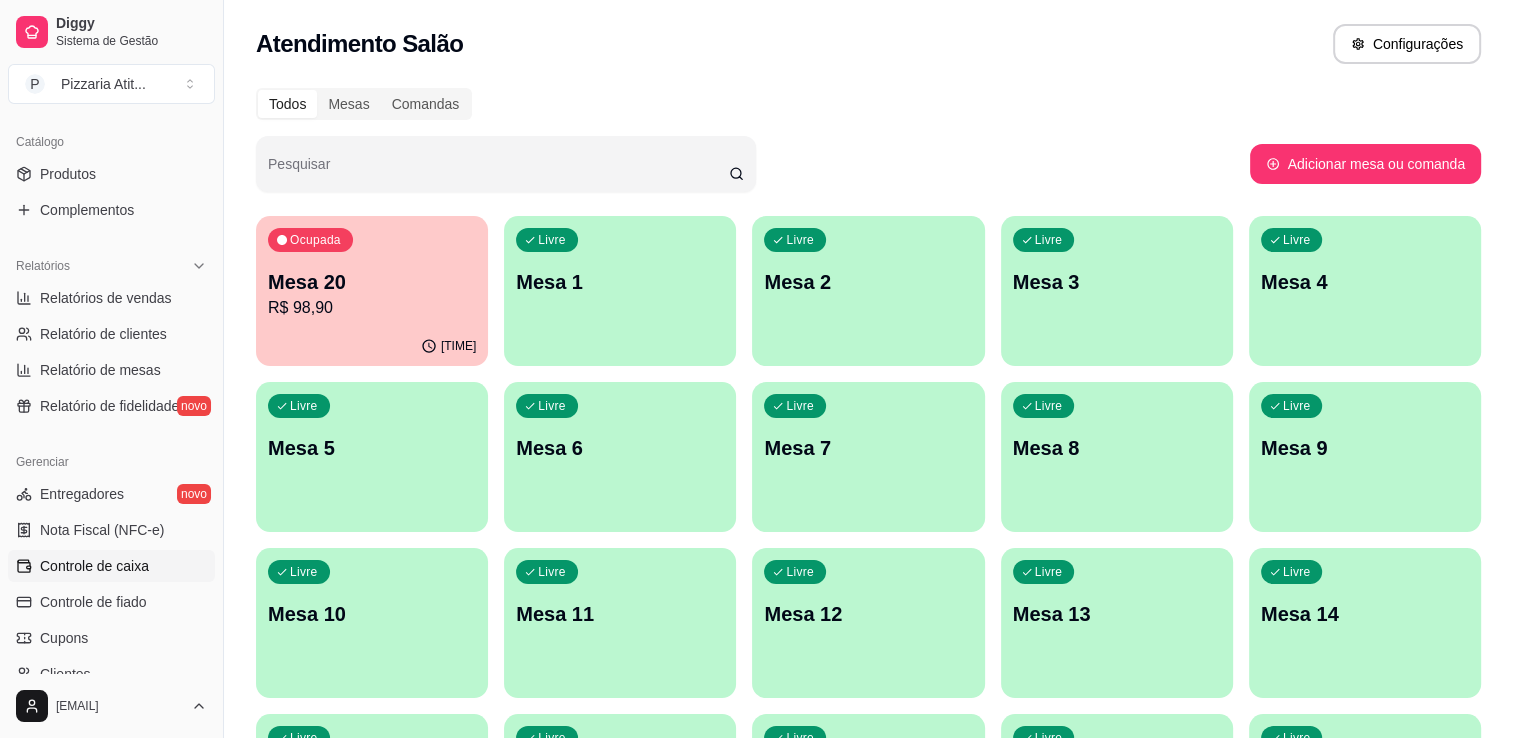 click on "Controle de caixa" at bounding box center [94, 566] 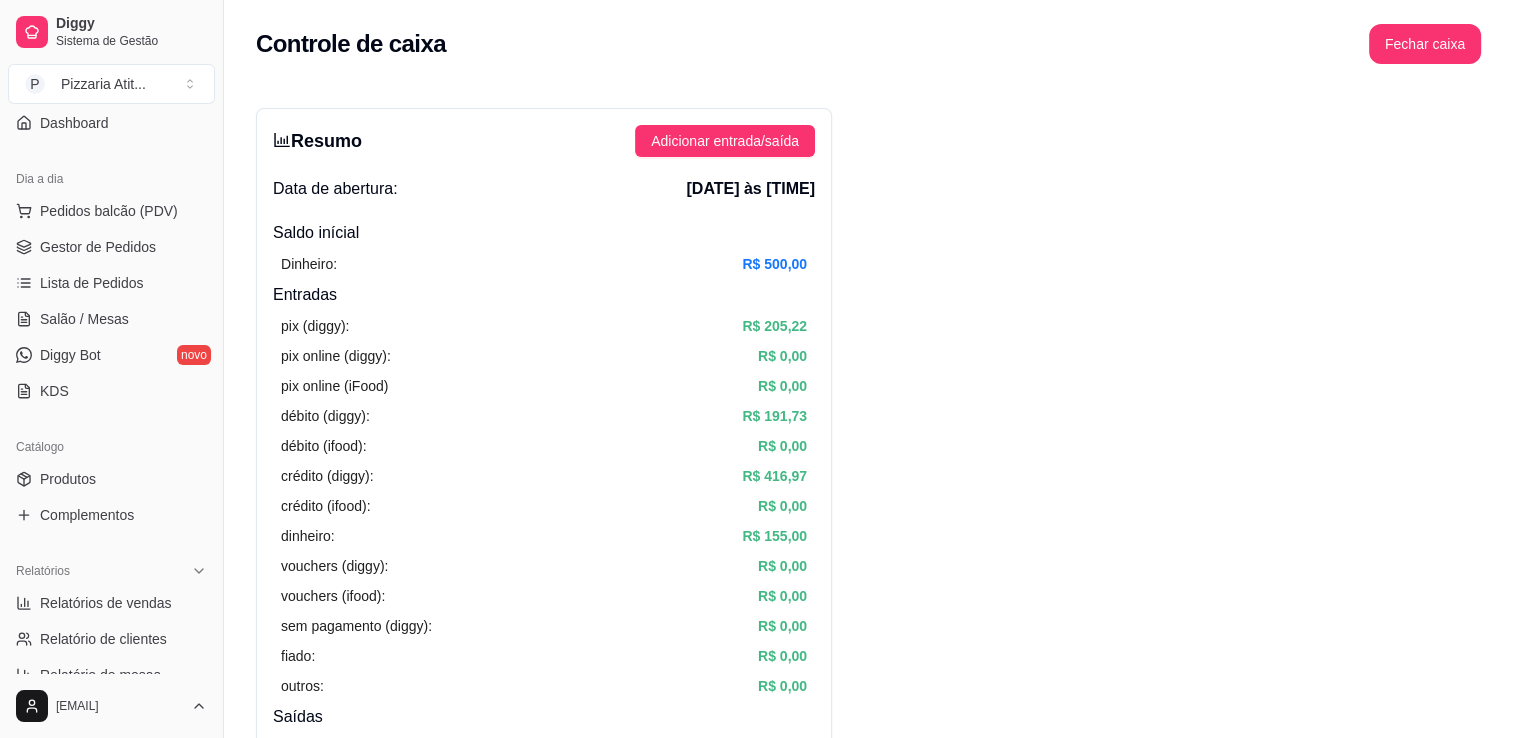scroll, scrollTop: 162, scrollLeft: 0, axis: vertical 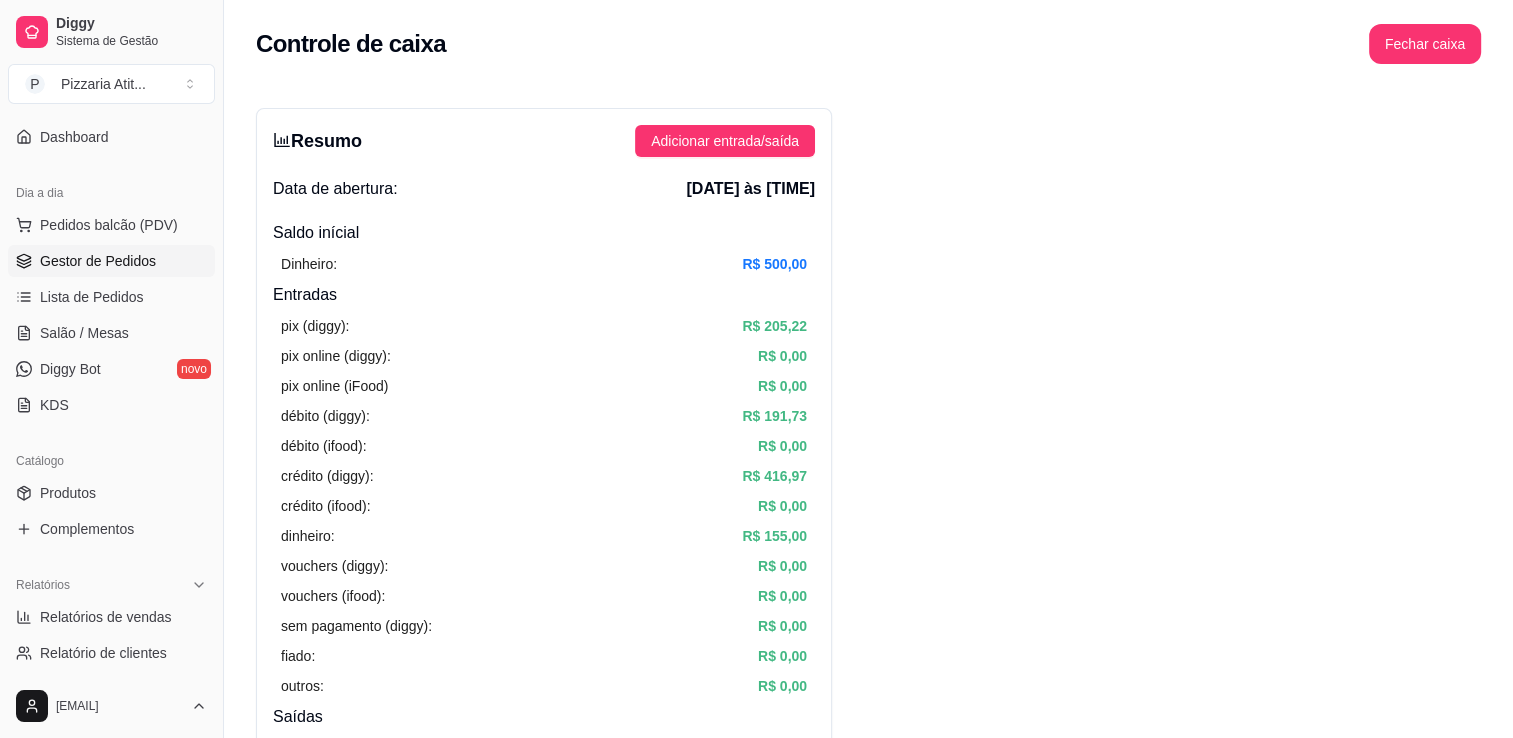 click on "Gestor de Pedidos" at bounding box center (98, 261) 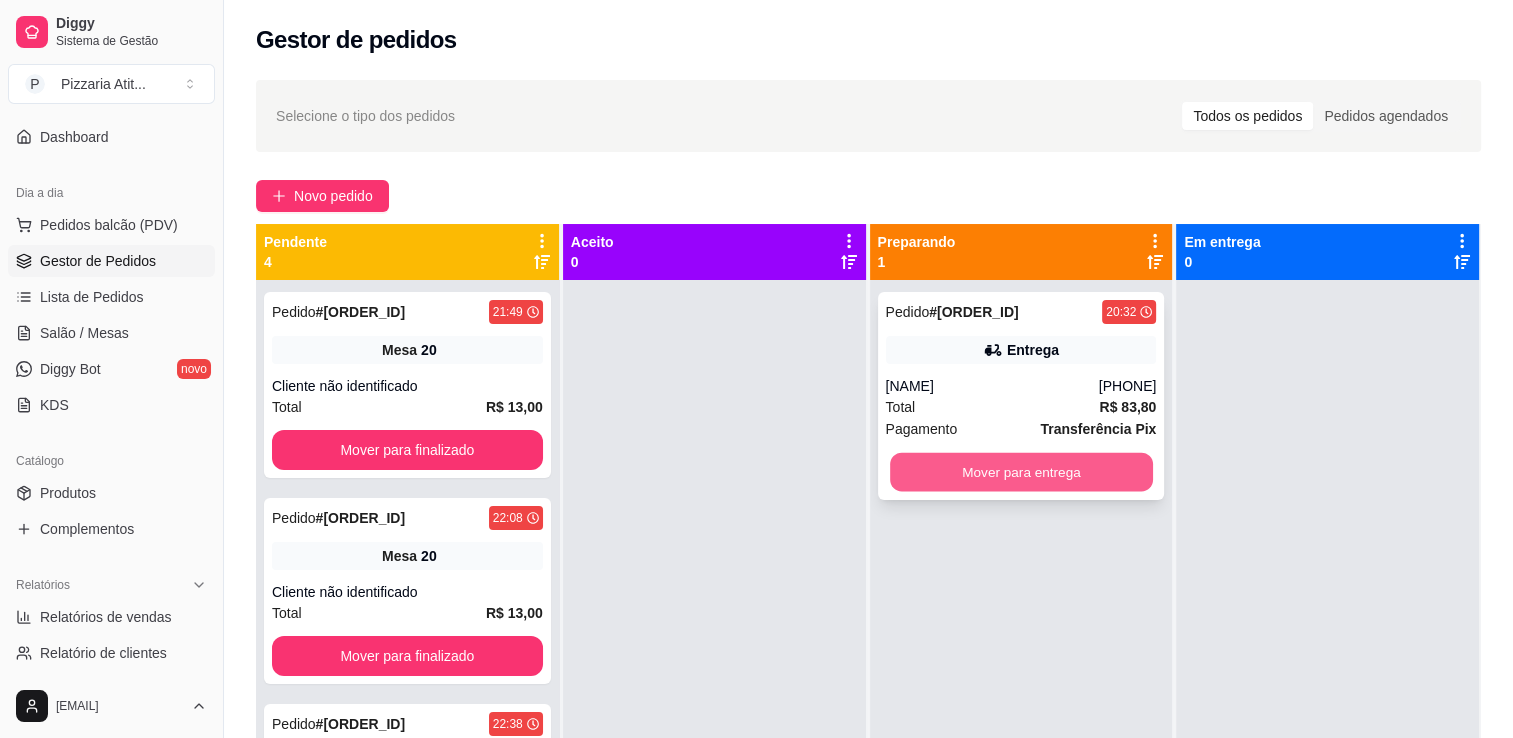 click on "Mover para entrega" at bounding box center (1021, 472) 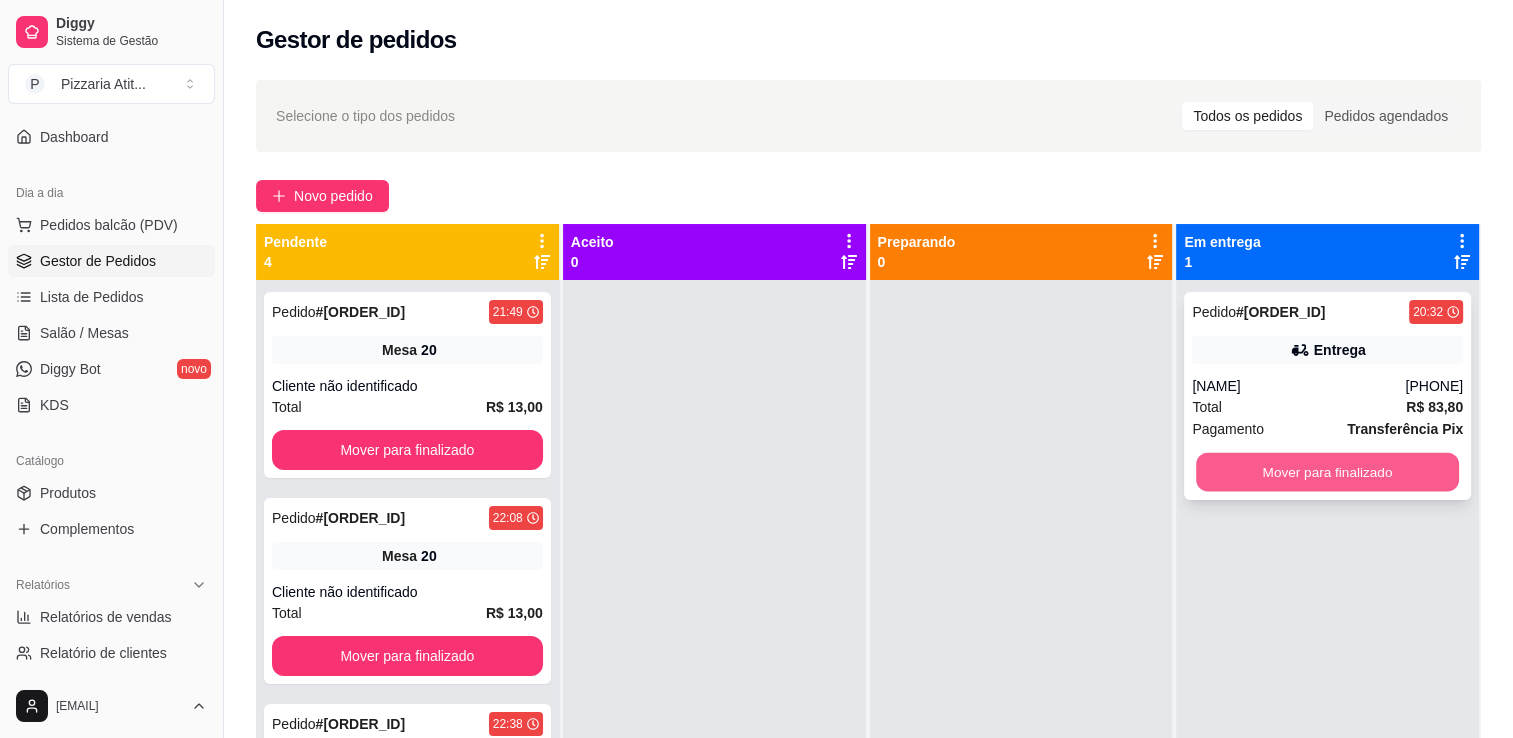 click on "Mover para finalizado" at bounding box center (1327, 472) 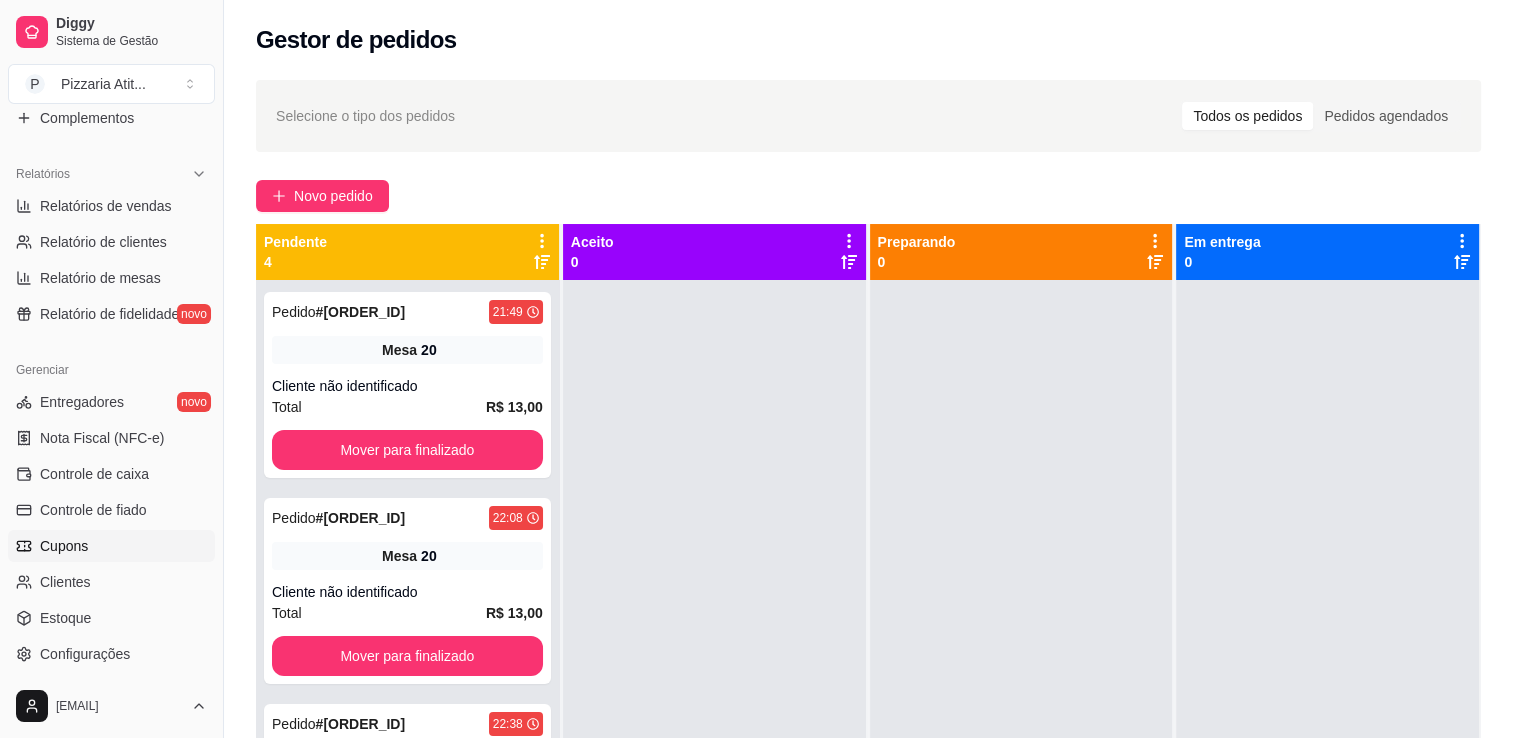 scroll, scrollTop: 569, scrollLeft: 0, axis: vertical 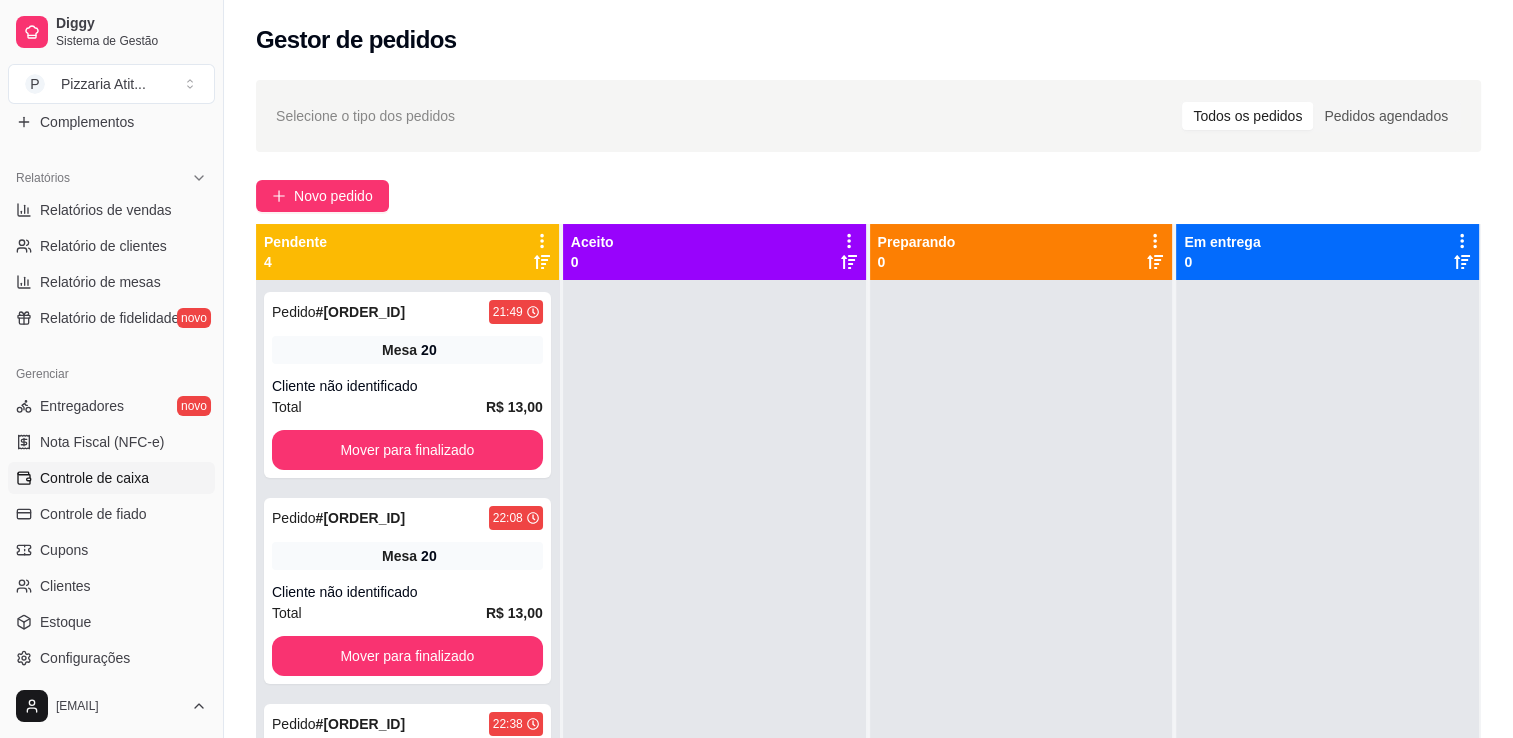 click on "Controle de caixa" at bounding box center [94, 478] 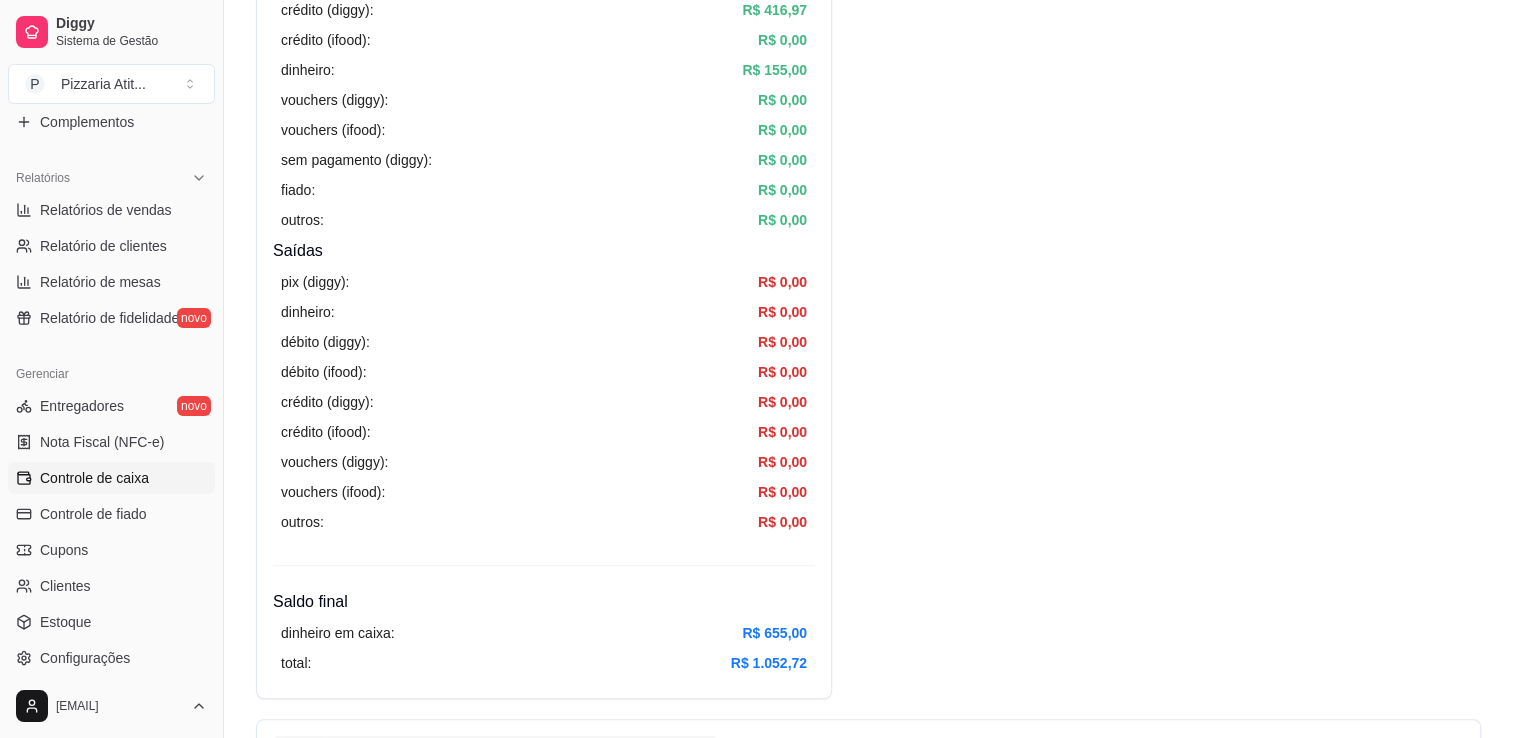 scroll, scrollTop: 470, scrollLeft: 0, axis: vertical 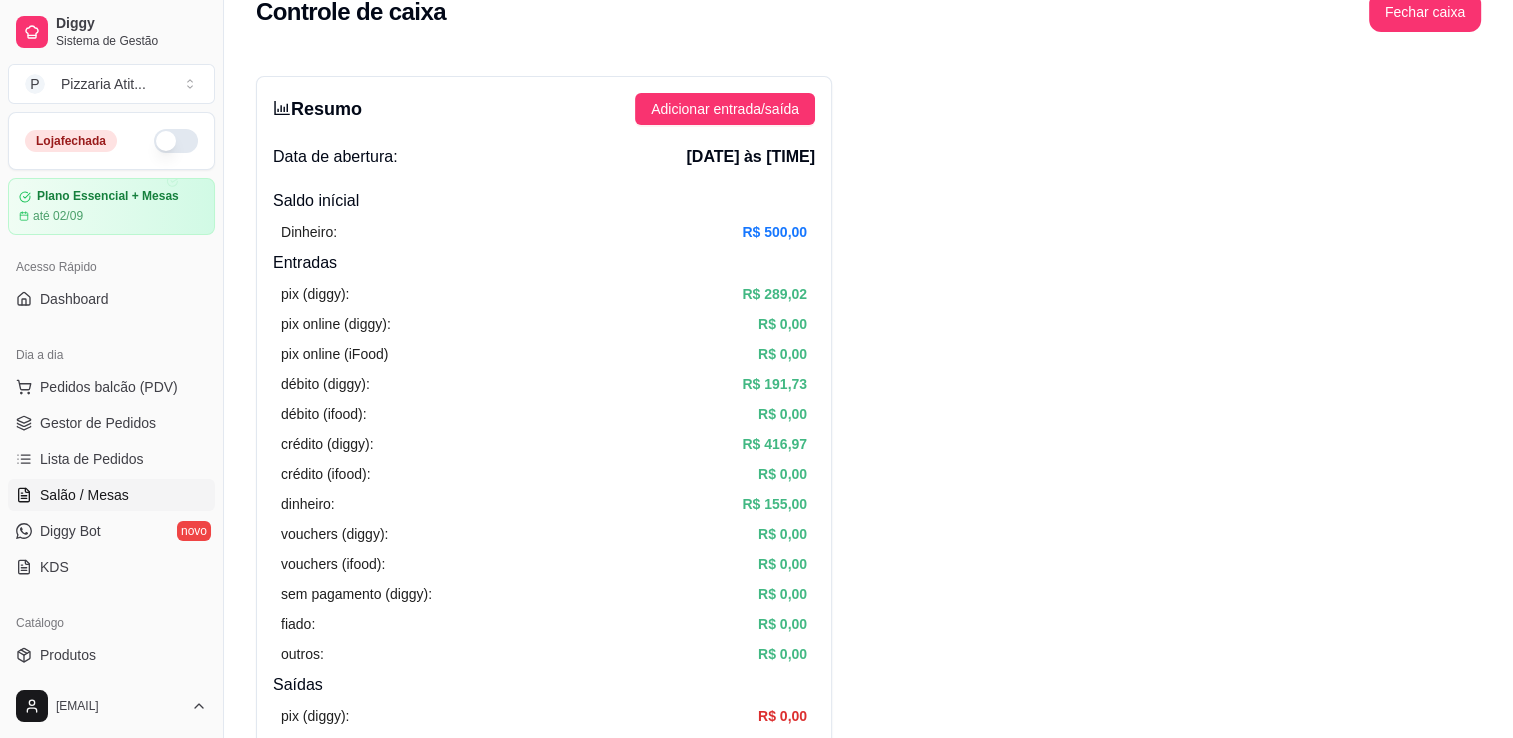 click on "Salão / Mesas" at bounding box center [111, 495] 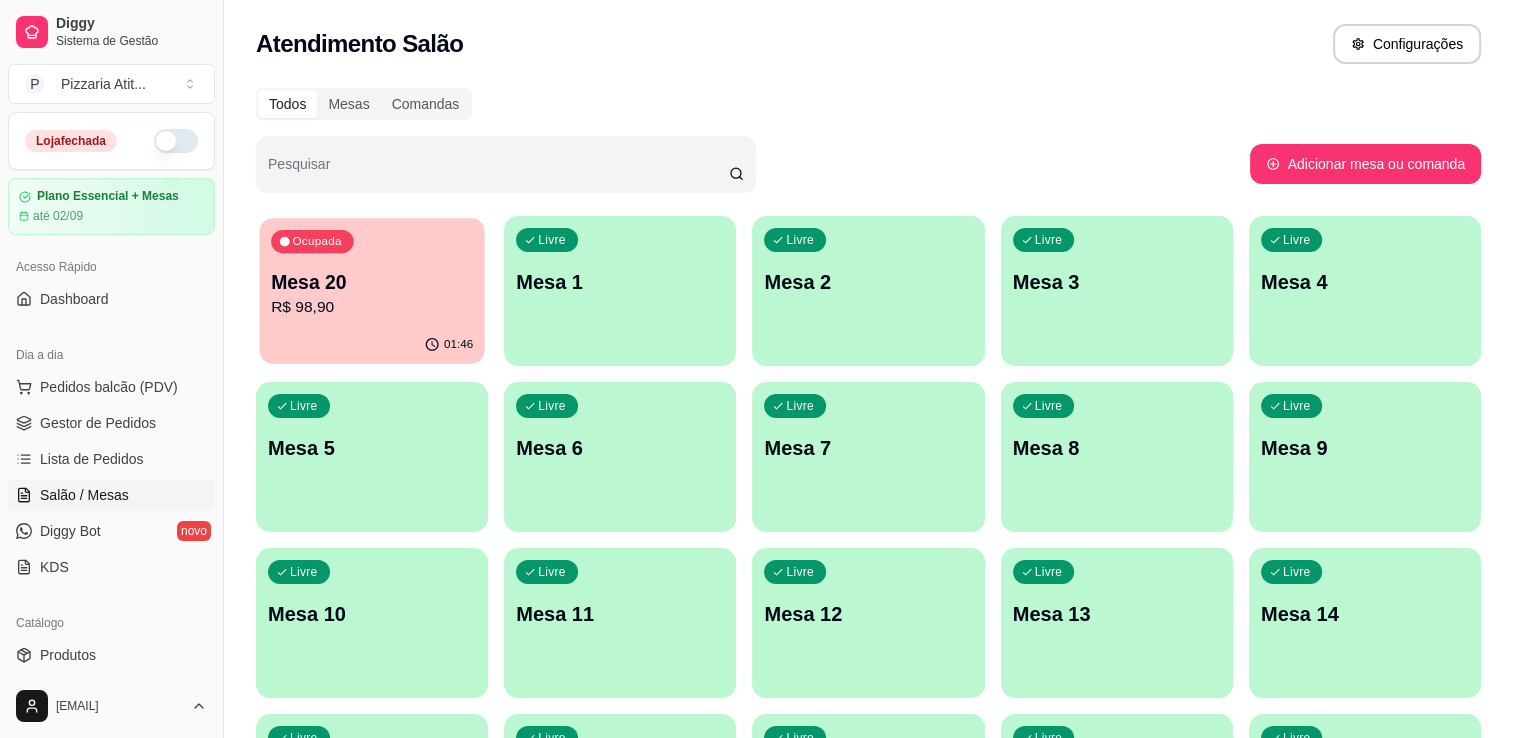 click on "Ocupada Mesa 20 R$ 98,90" at bounding box center [371, 272] 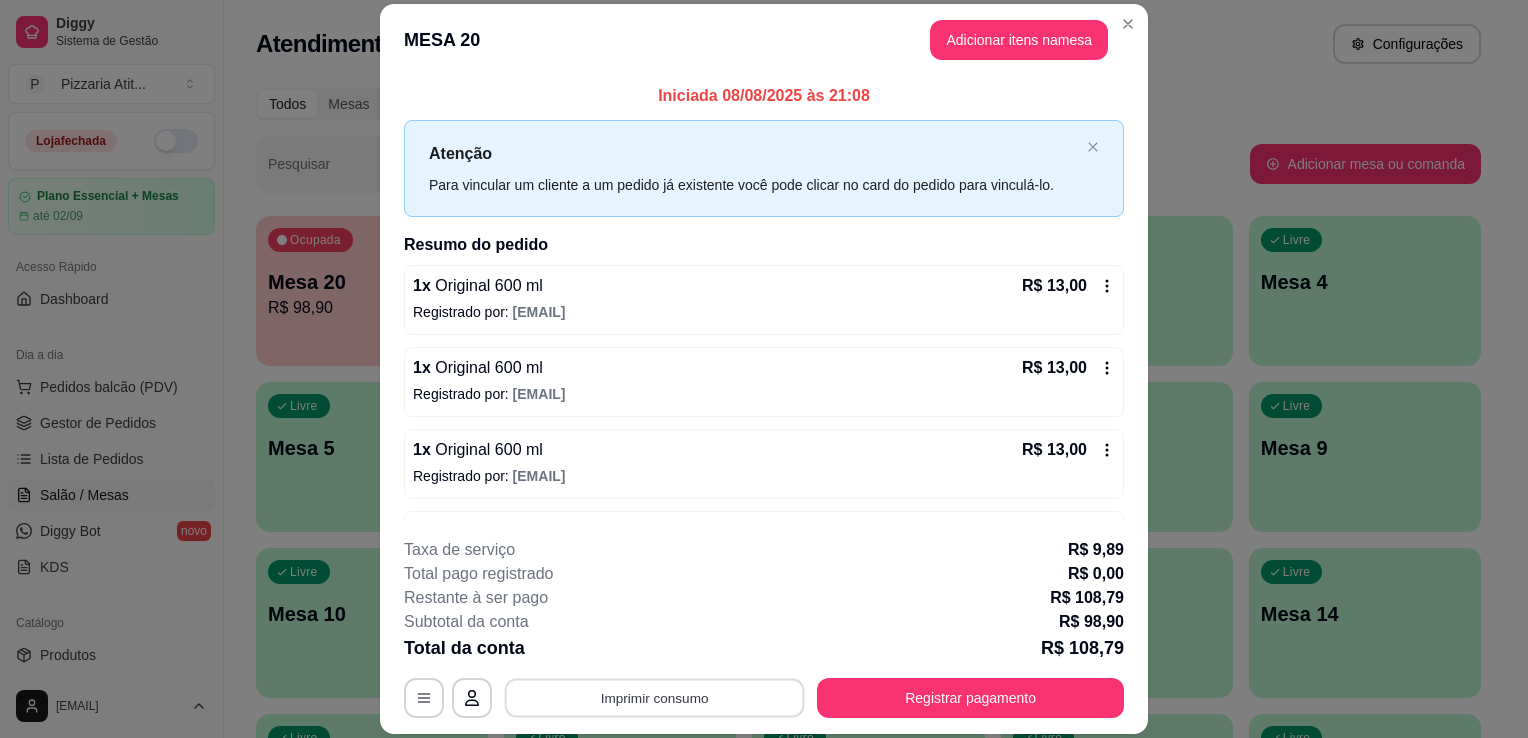 click on "Imprimir consumo" at bounding box center (655, 698) 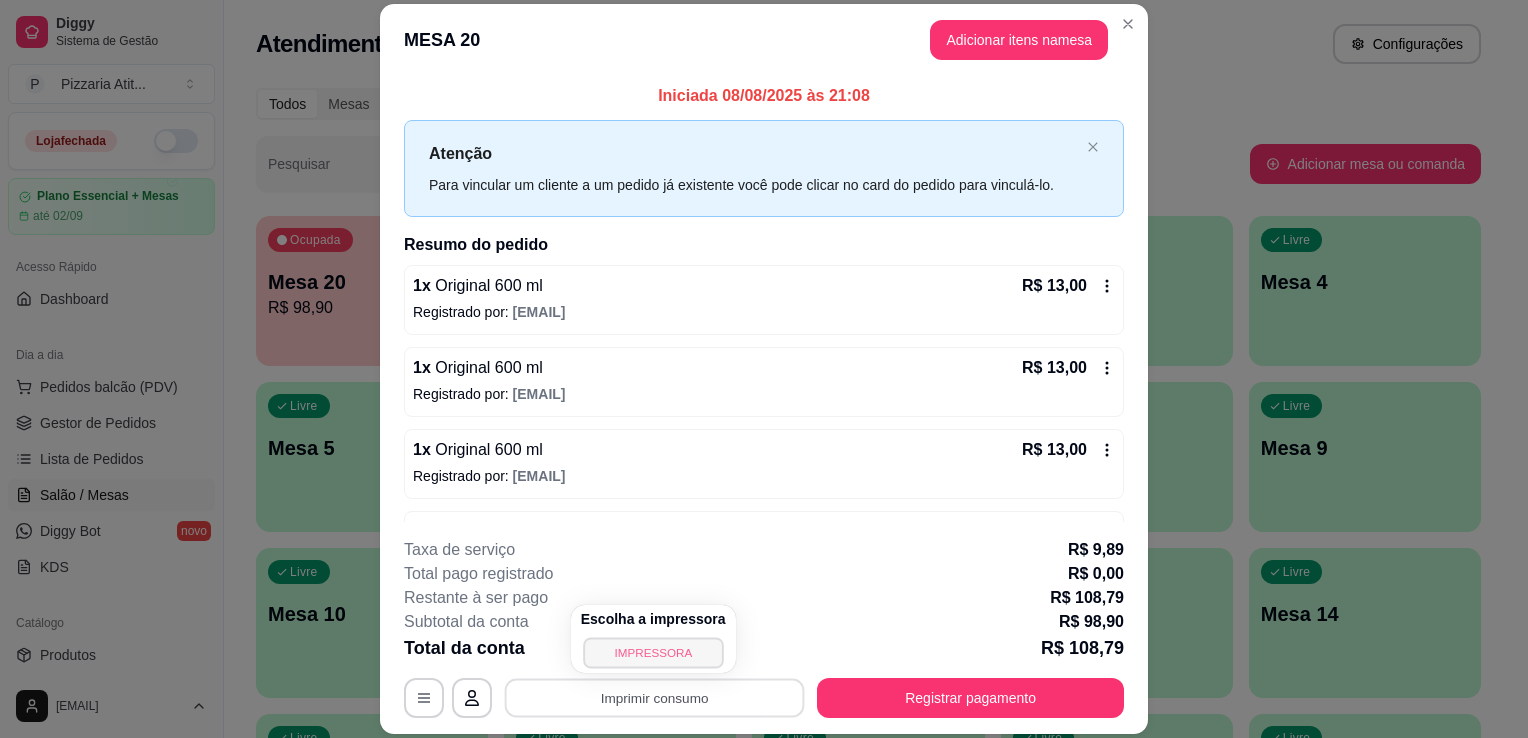 click on "IMPRESSORA" at bounding box center (653, 652) 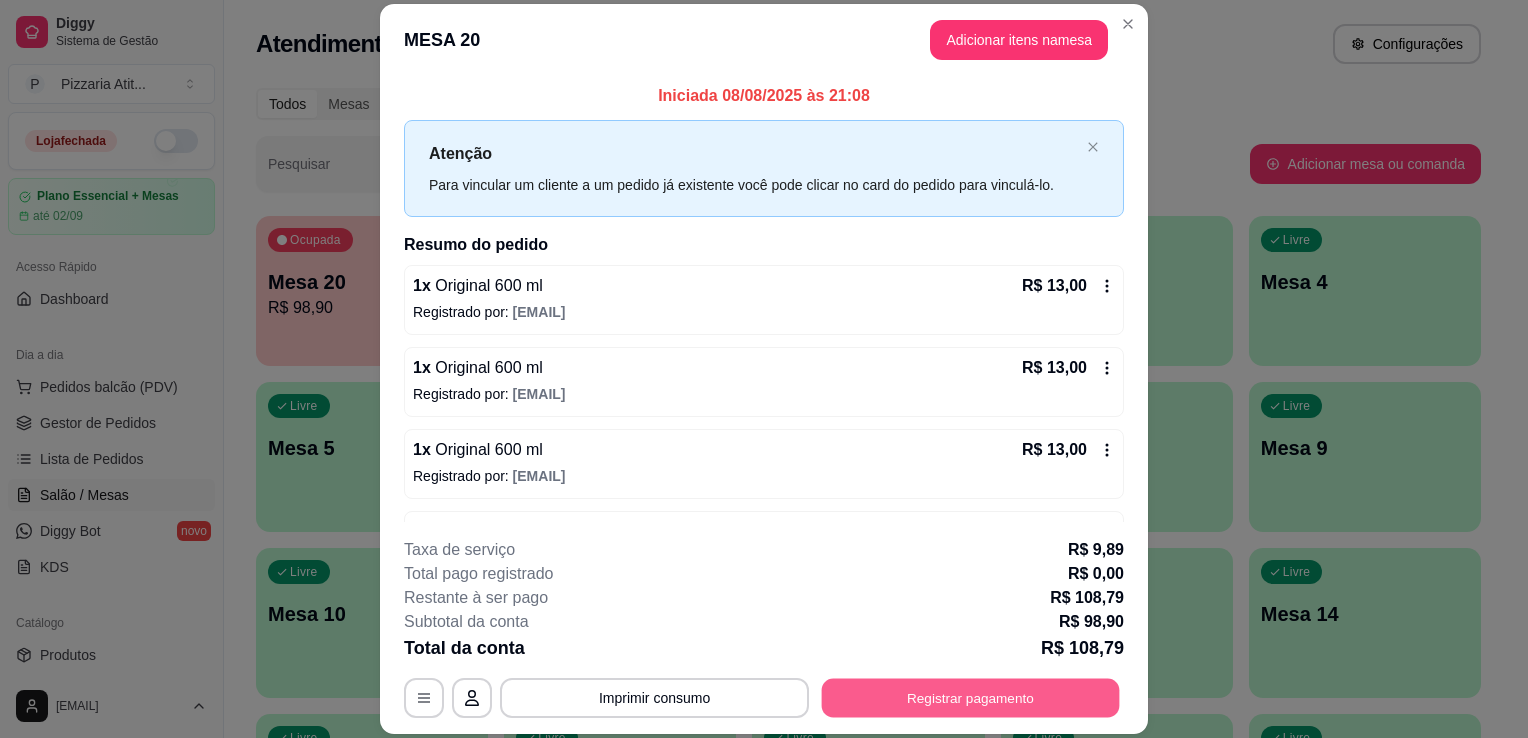 click on "Registrar pagamento" at bounding box center [971, 698] 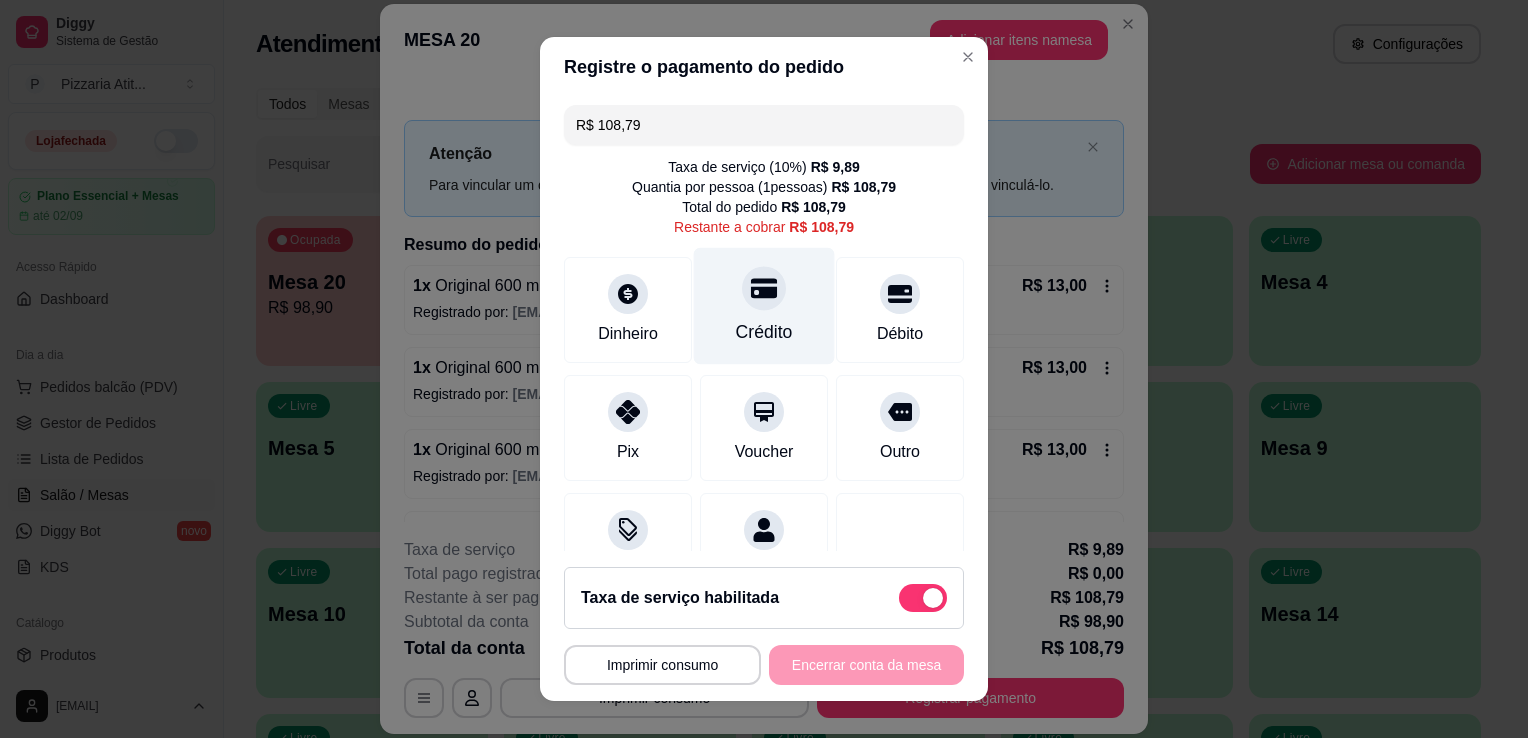 click on "Crédito" at bounding box center (764, 306) 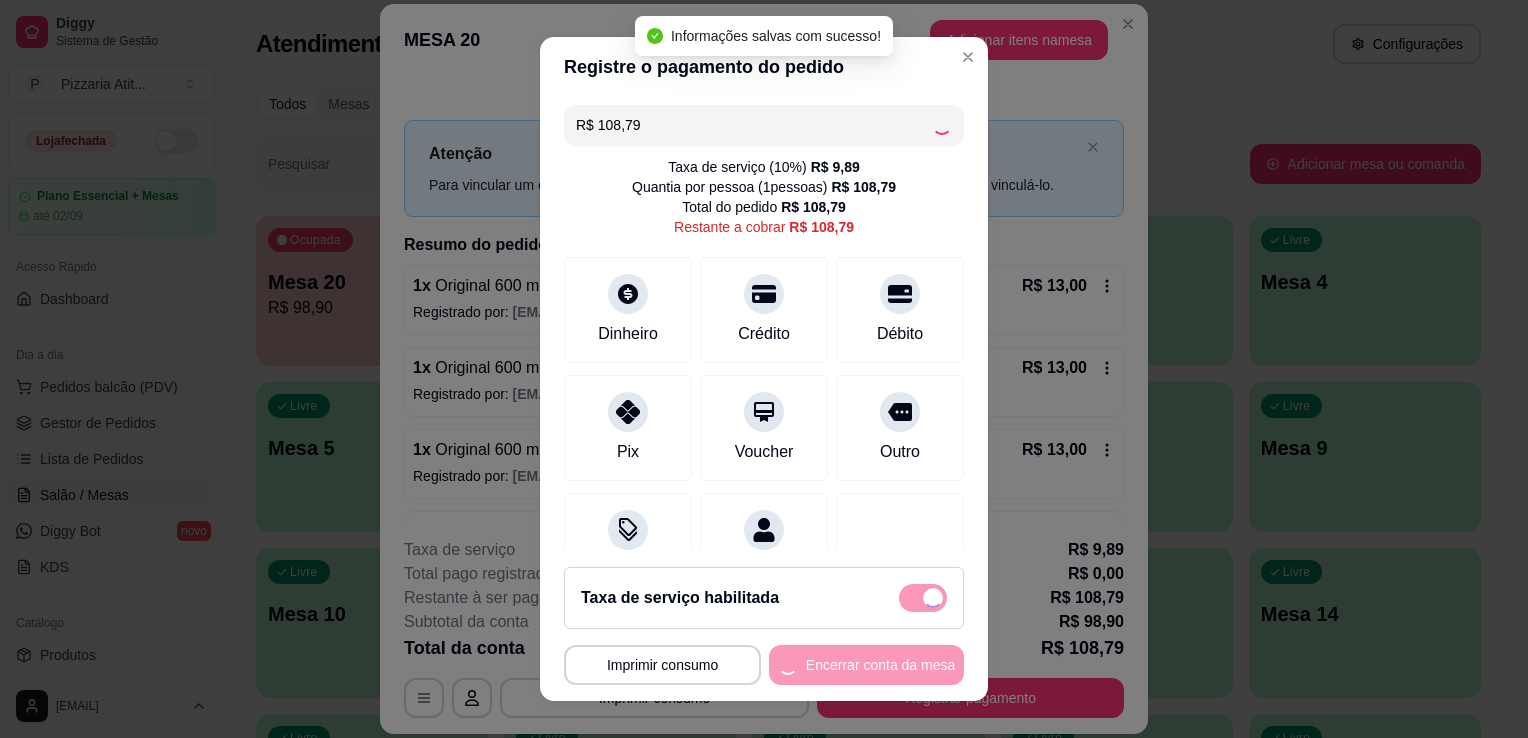 type on "R$ 0,00" 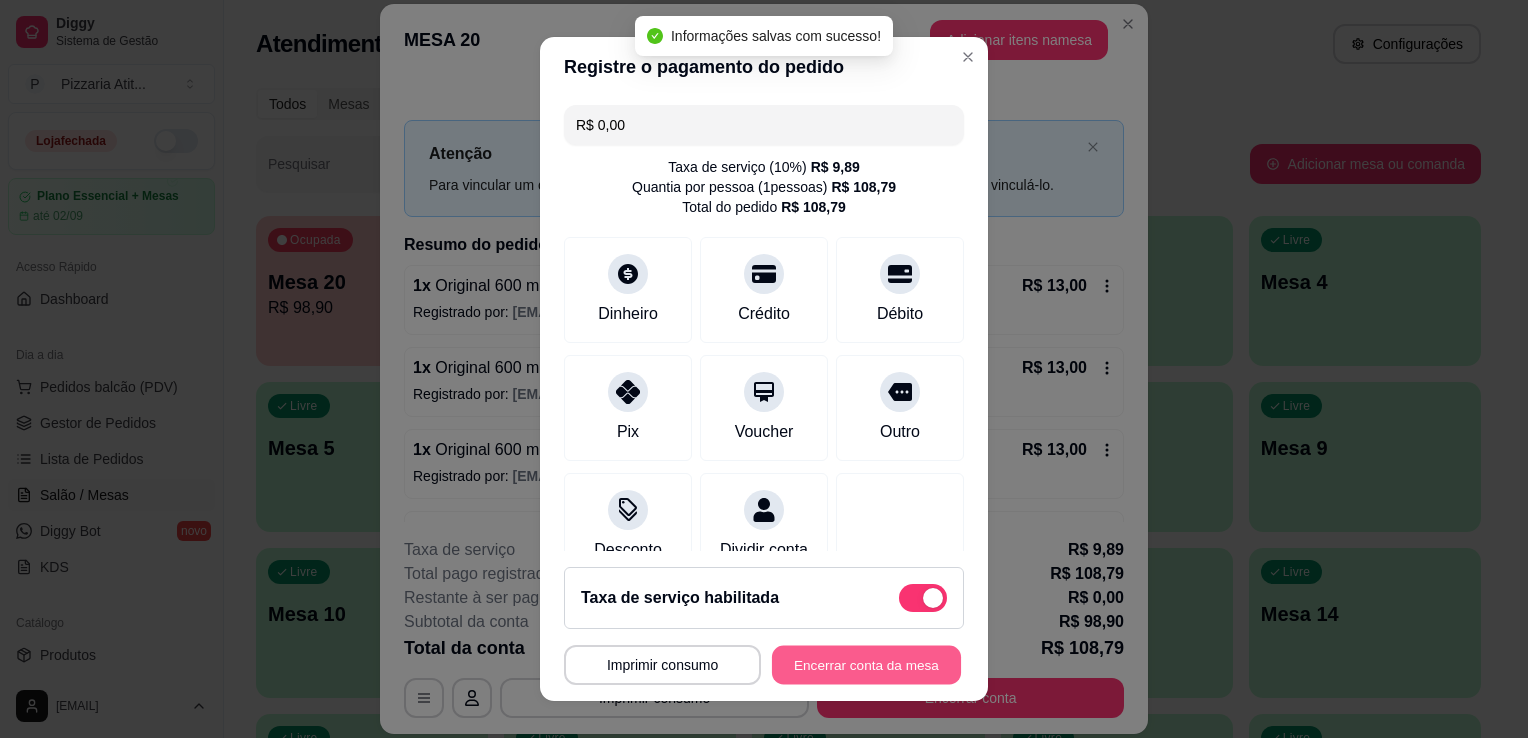 click on "Encerrar conta da mesa" at bounding box center [866, 665] 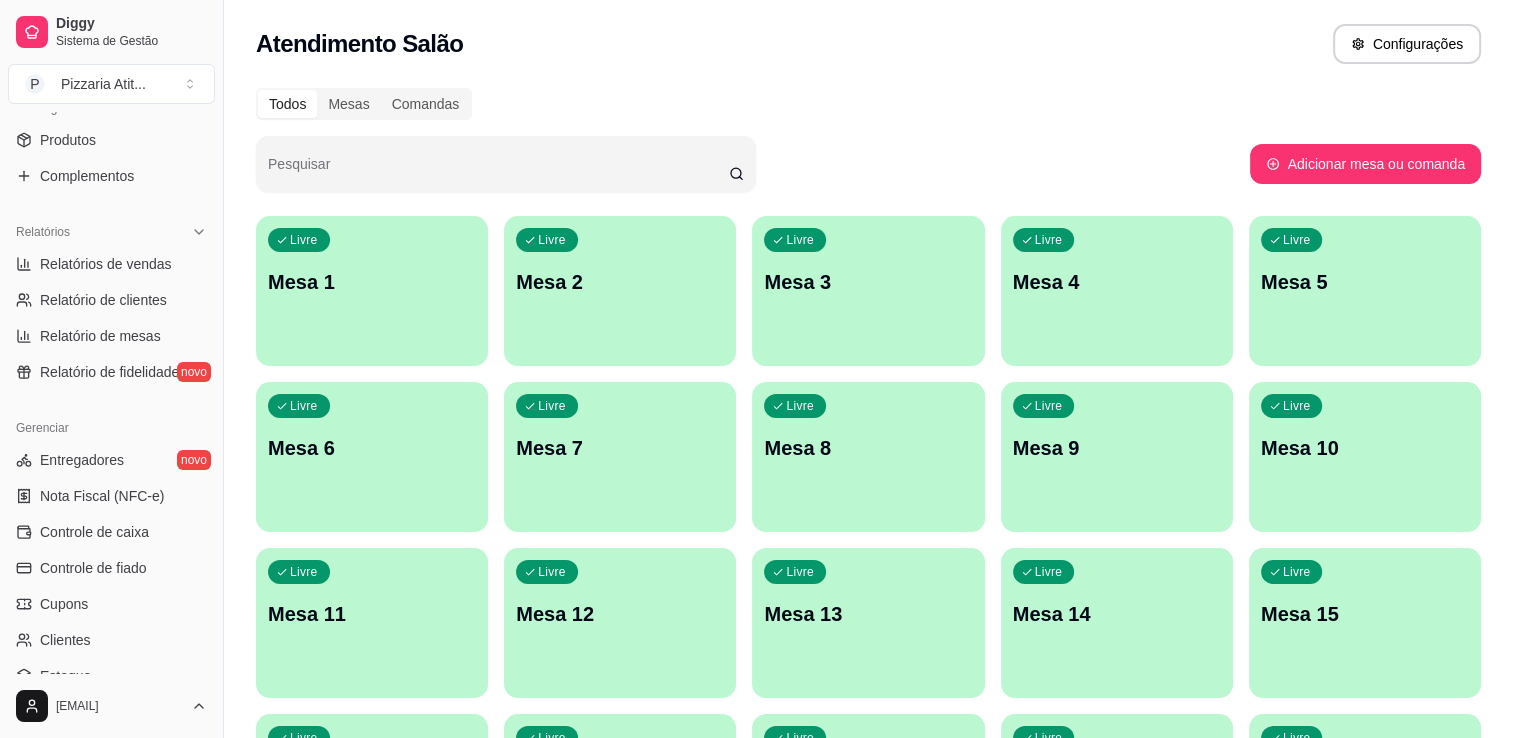 scroll, scrollTop: 523, scrollLeft: 0, axis: vertical 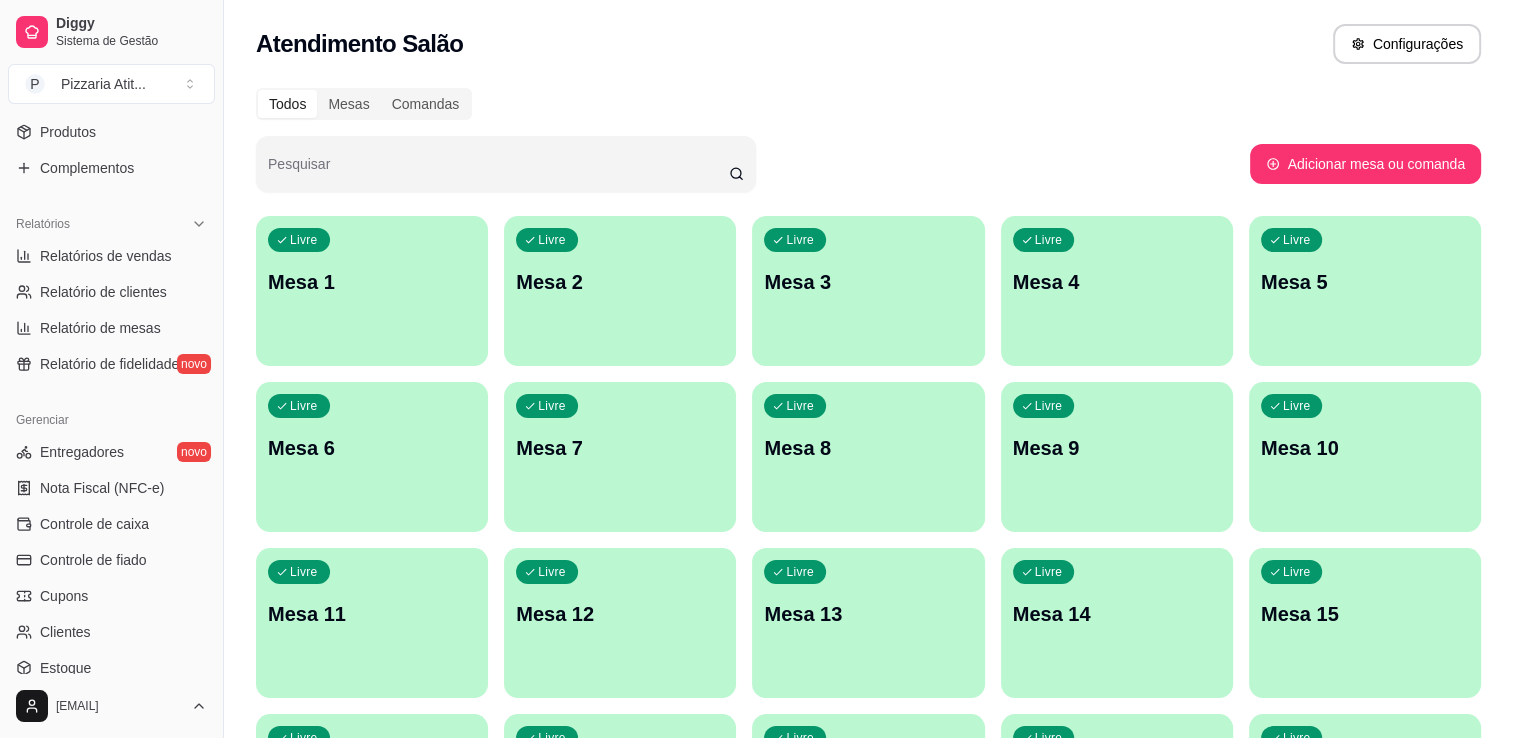 type 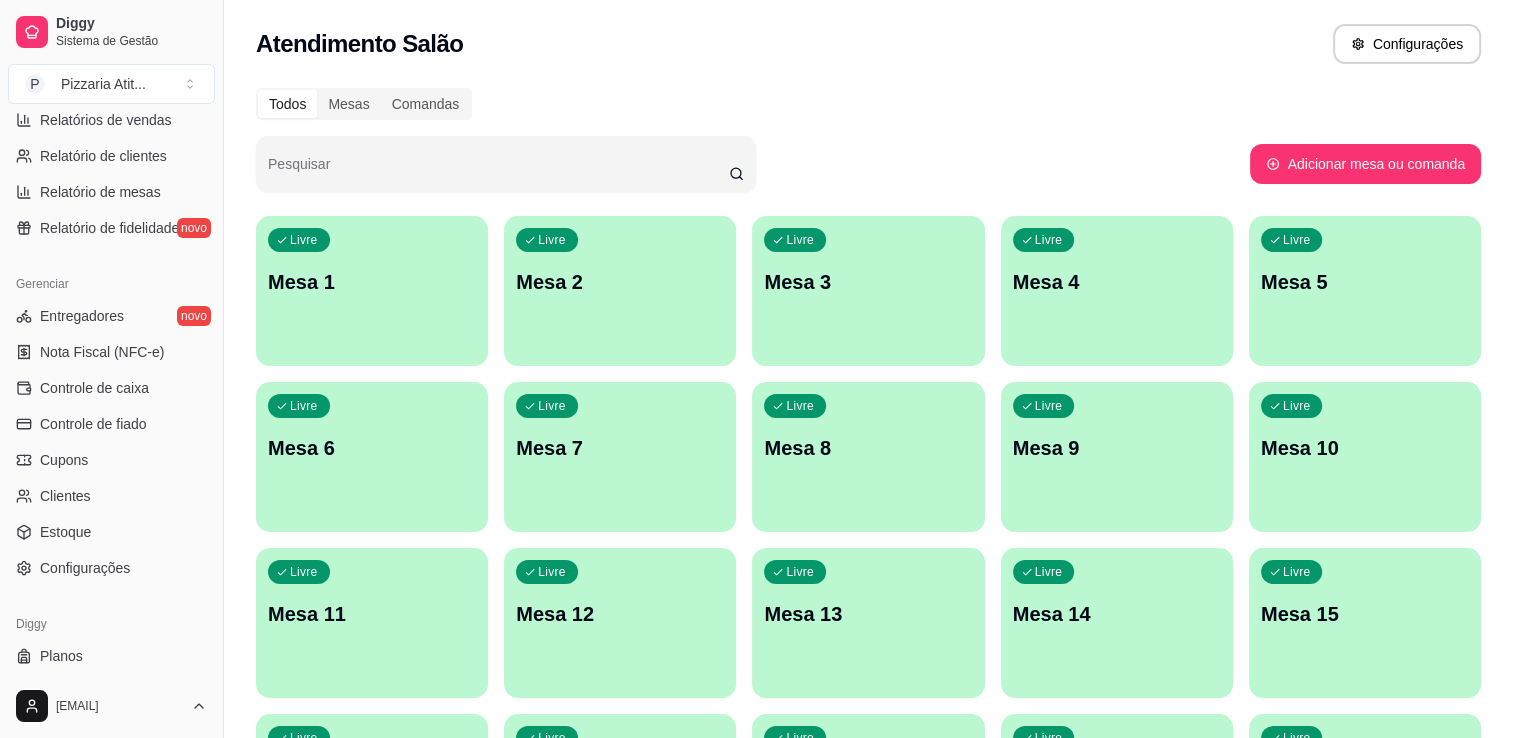 scroll, scrollTop: 700, scrollLeft: 0, axis: vertical 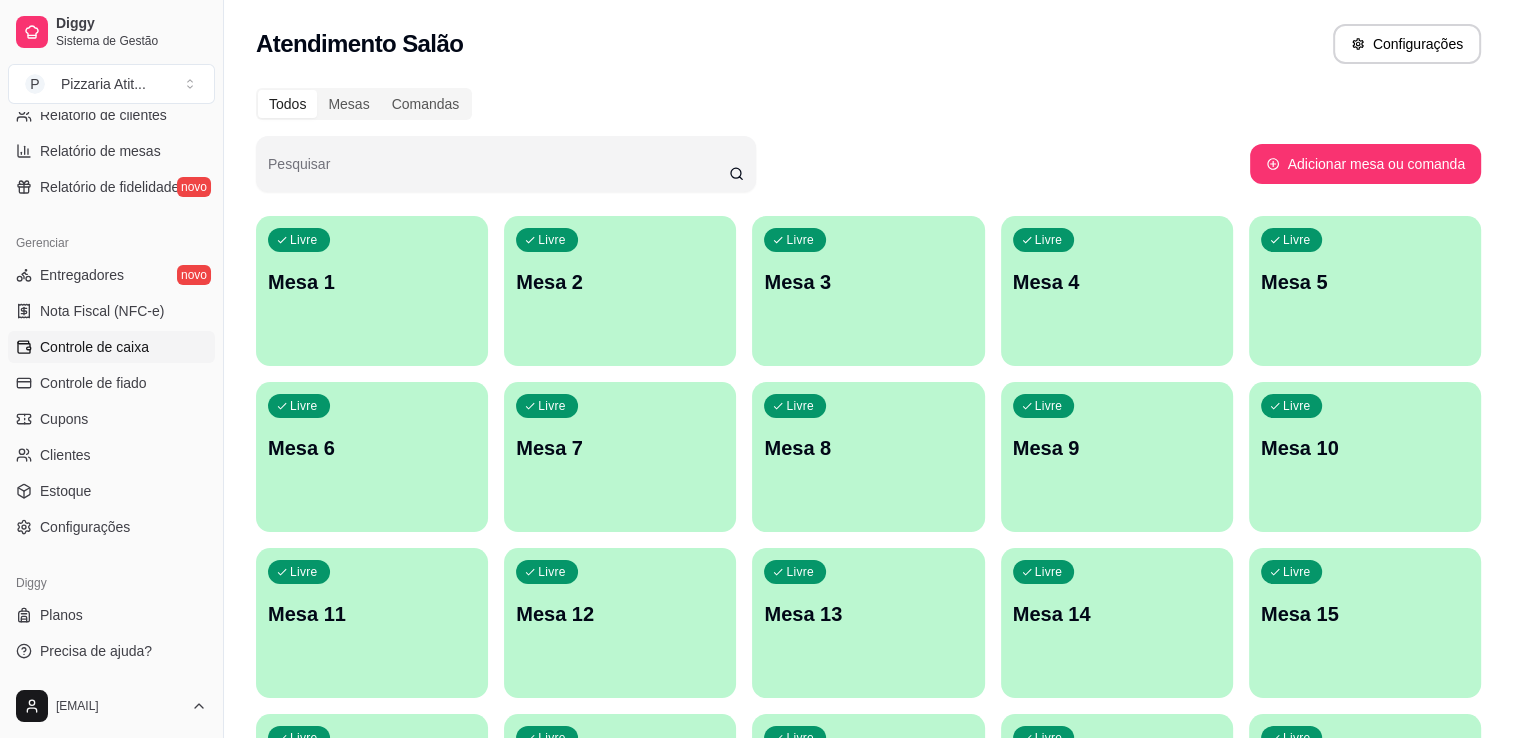 click on "Controle de caixa" at bounding box center (111, 347) 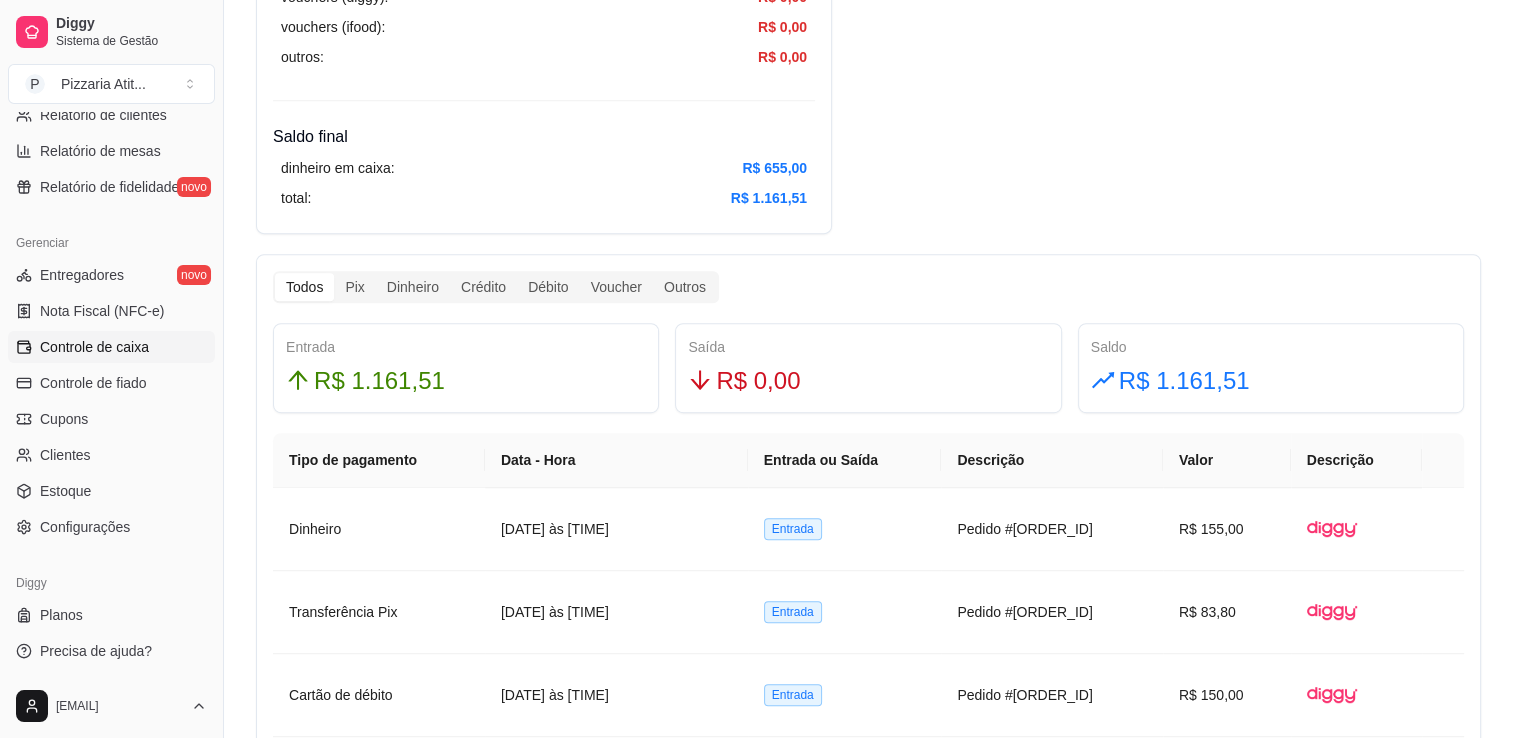 scroll, scrollTop: 928, scrollLeft: 0, axis: vertical 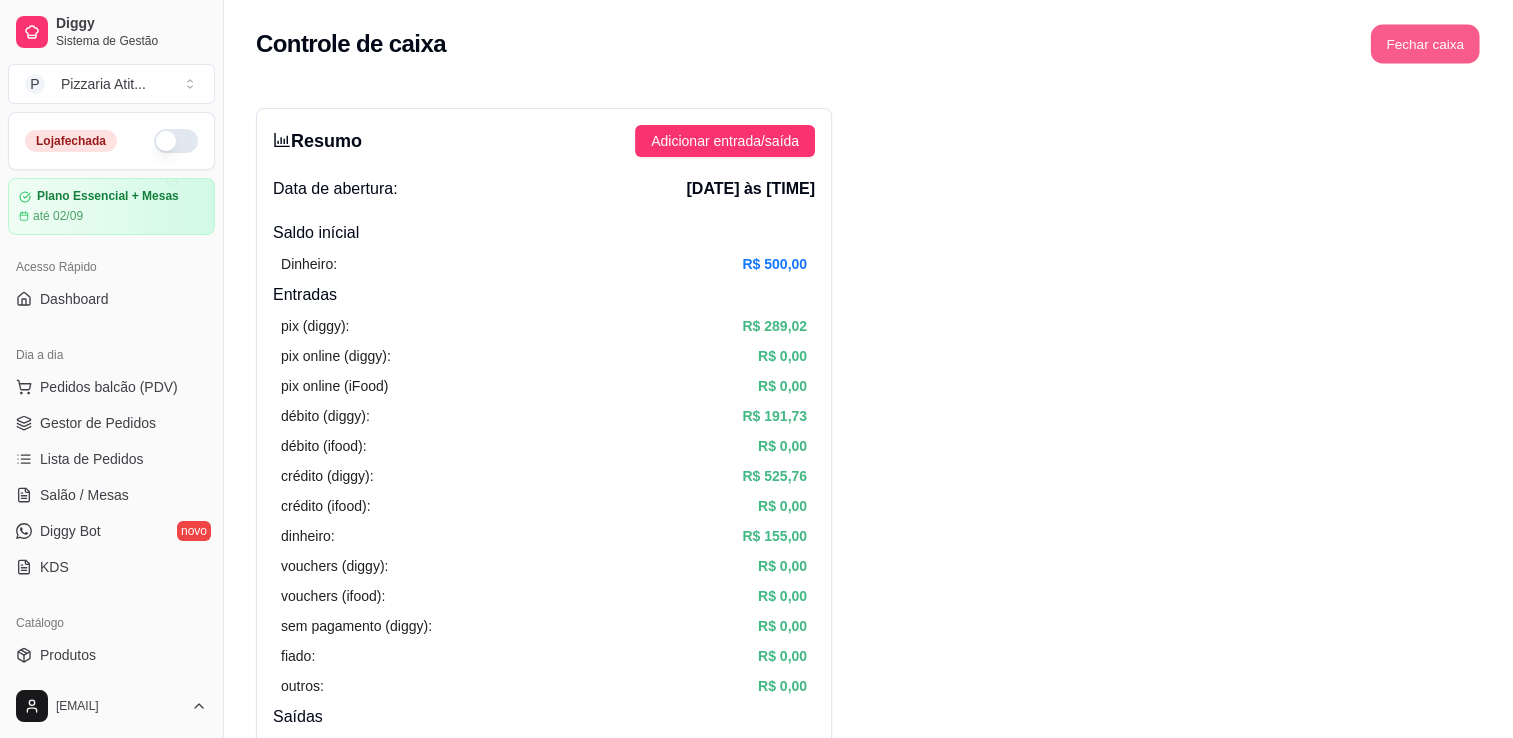 click on "Fechar caixa" at bounding box center [1425, 44] 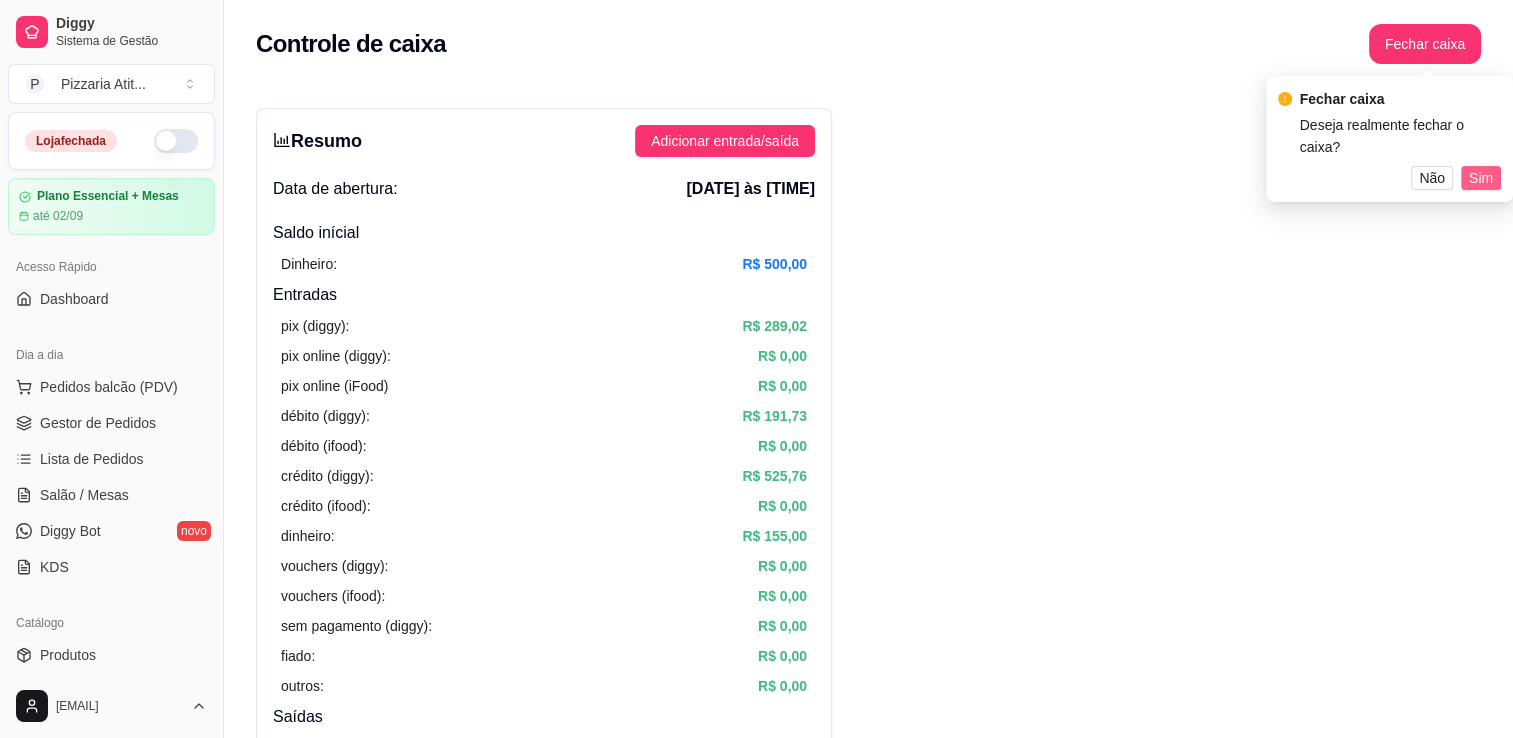 click on "Sim" at bounding box center (1481, 178) 